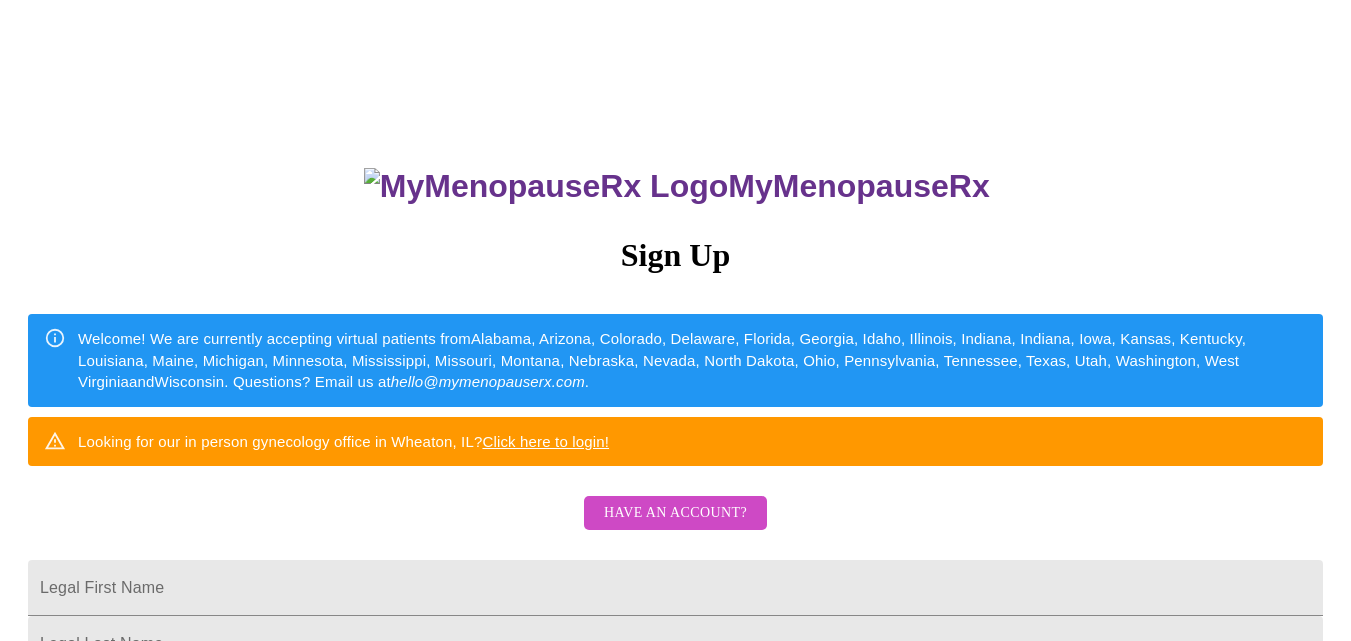 scroll, scrollTop: 0, scrollLeft: 0, axis: both 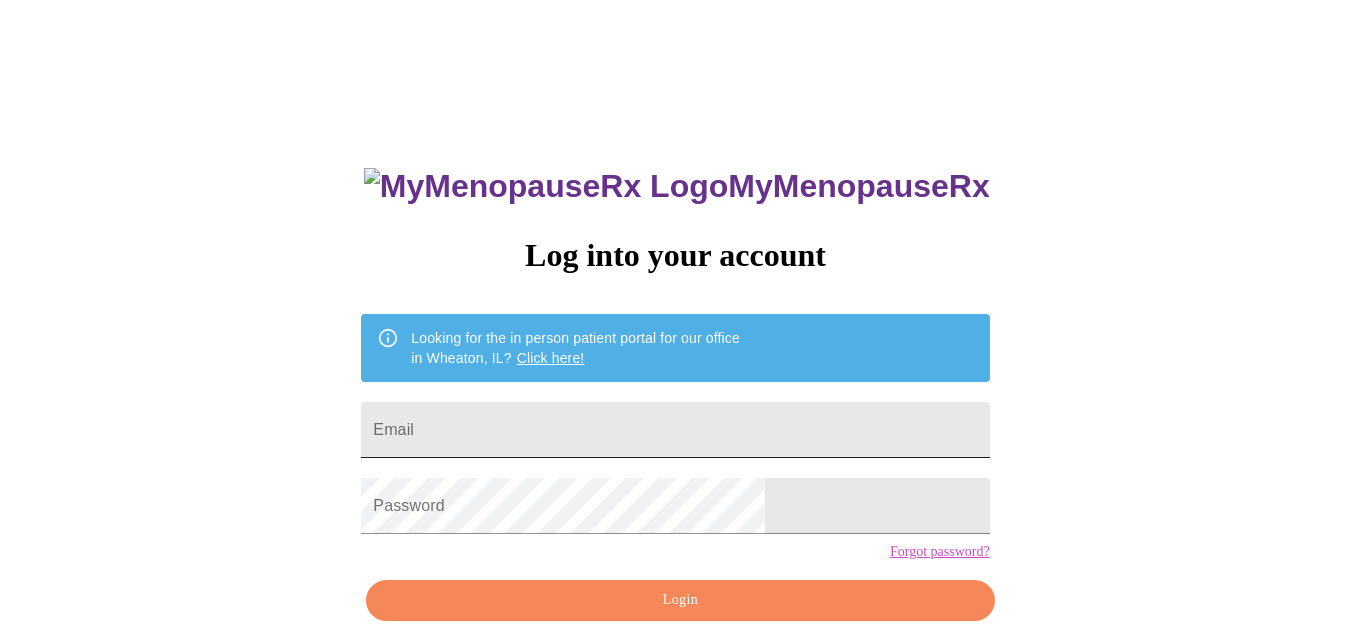 click on "Email" at bounding box center (675, 430) 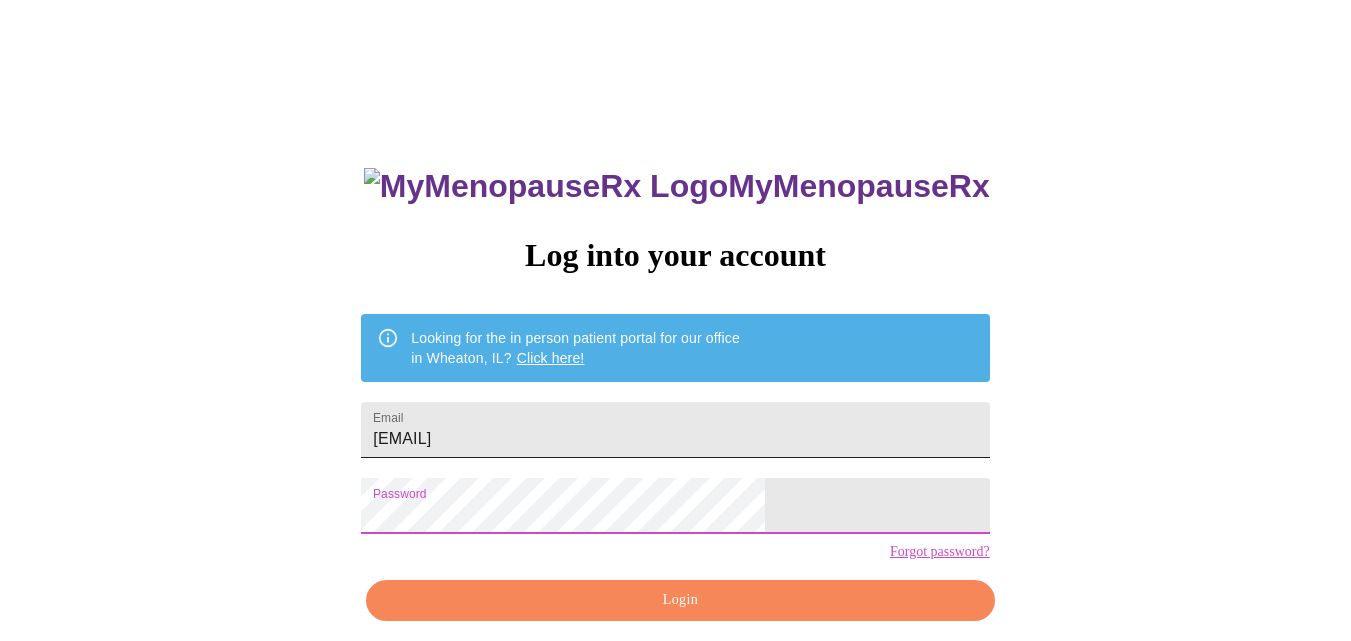 click on "[EMAIL]" at bounding box center (675, 430) 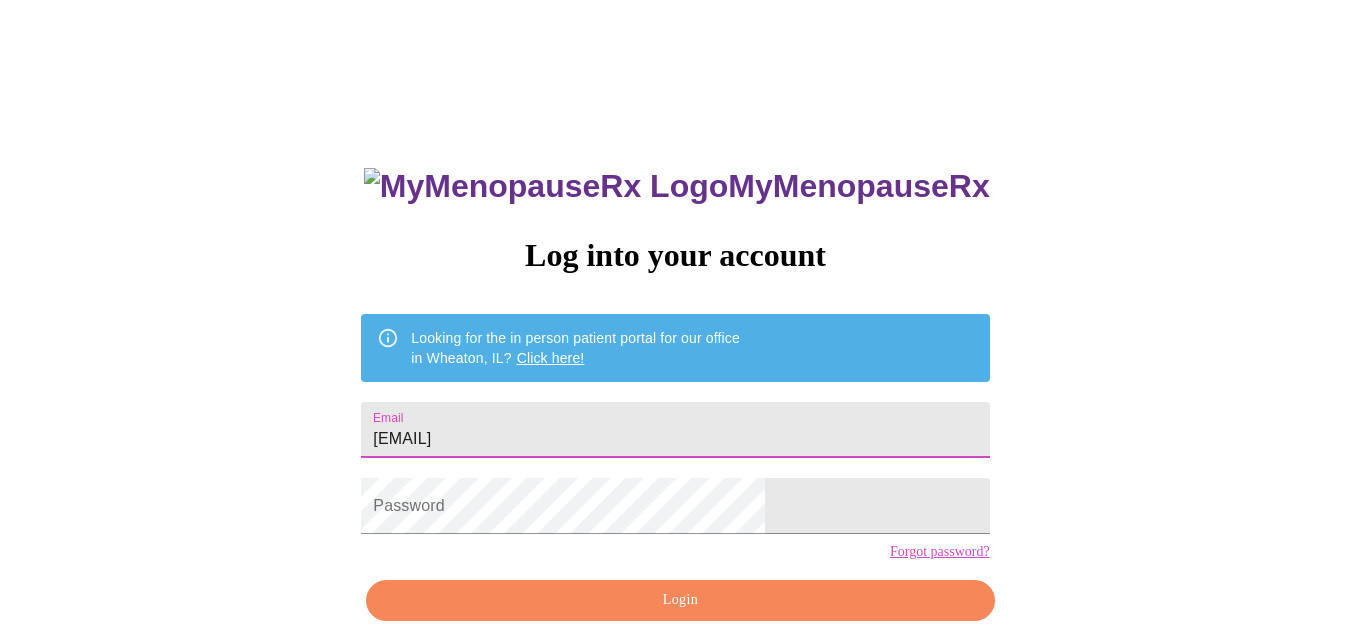 click on "[EMAIL]" at bounding box center (675, 430) 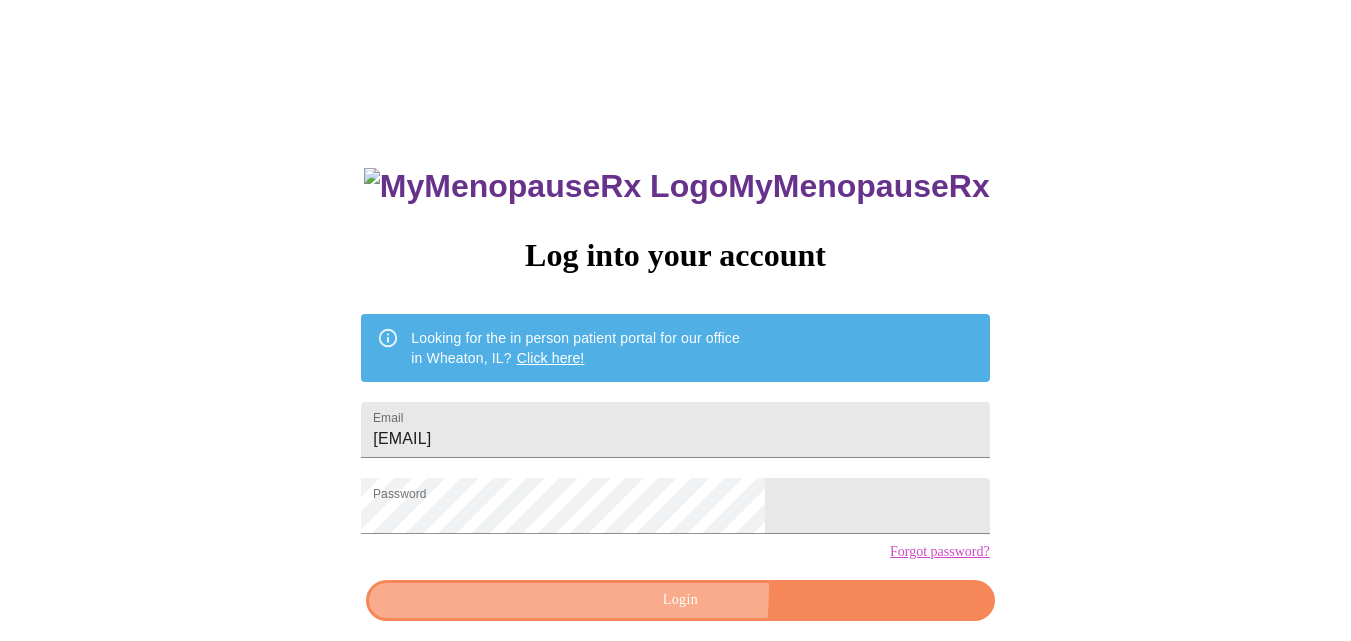 click on "Login" at bounding box center (680, 600) 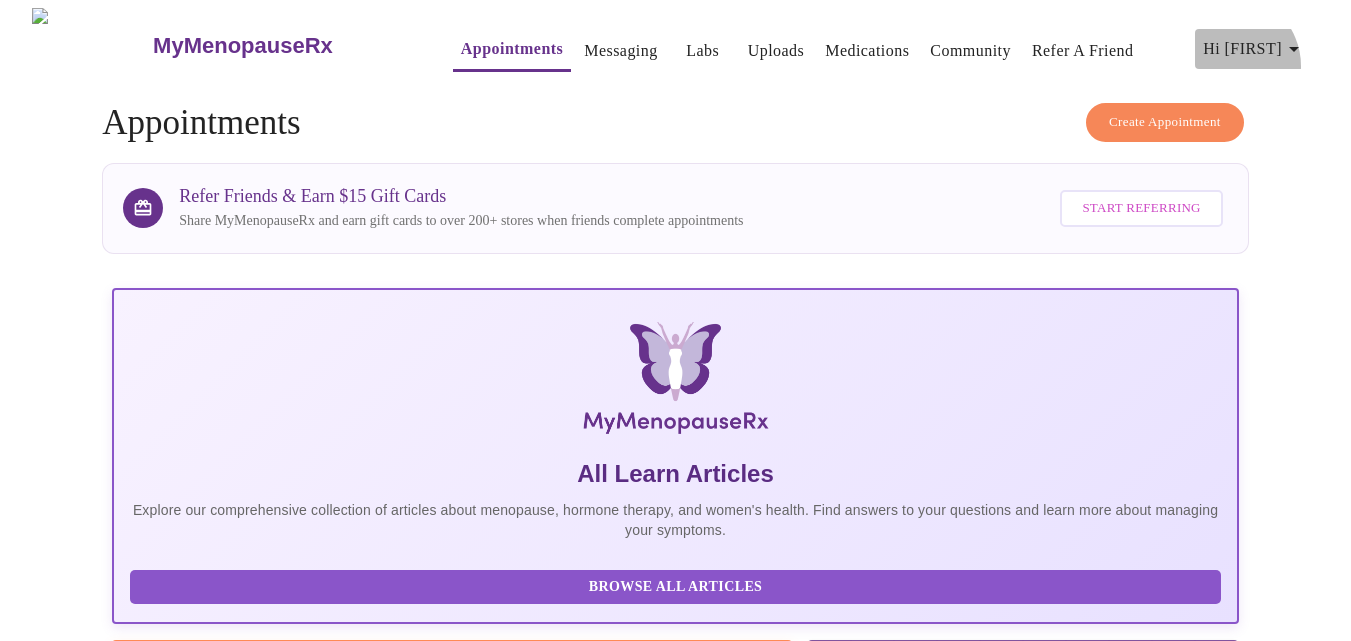 click on "Hi [FIRST]" at bounding box center (1254, 49) 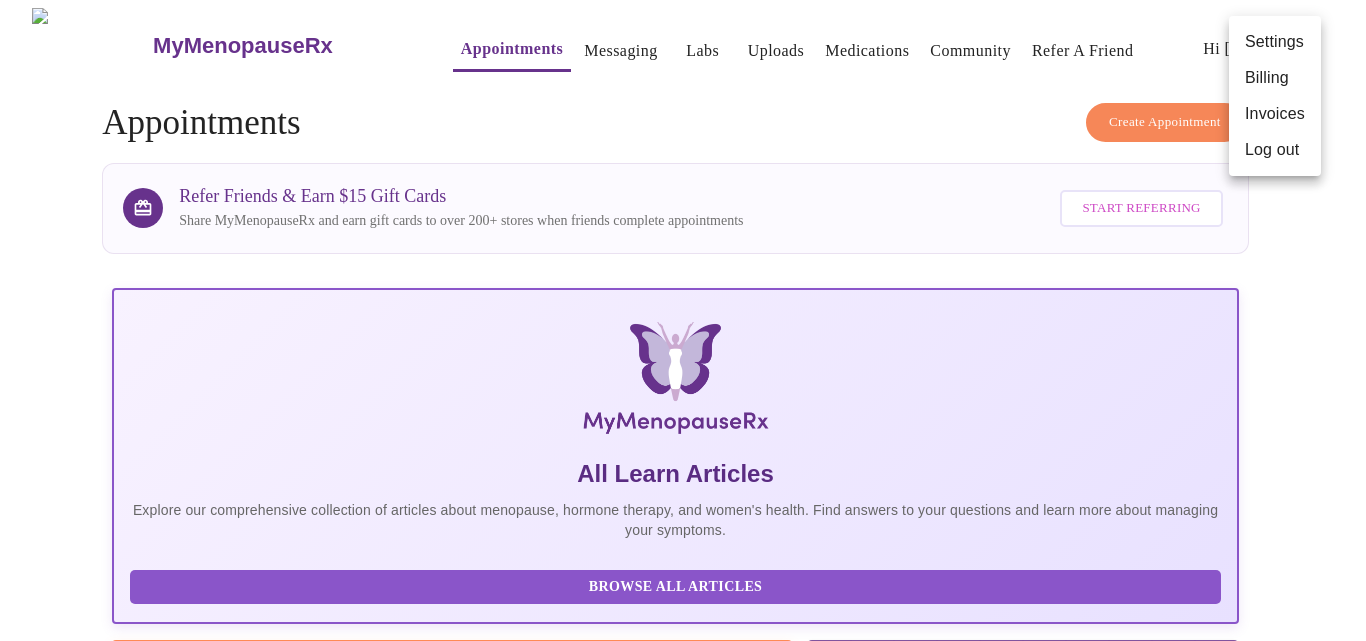 click at bounding box center (683, 320) 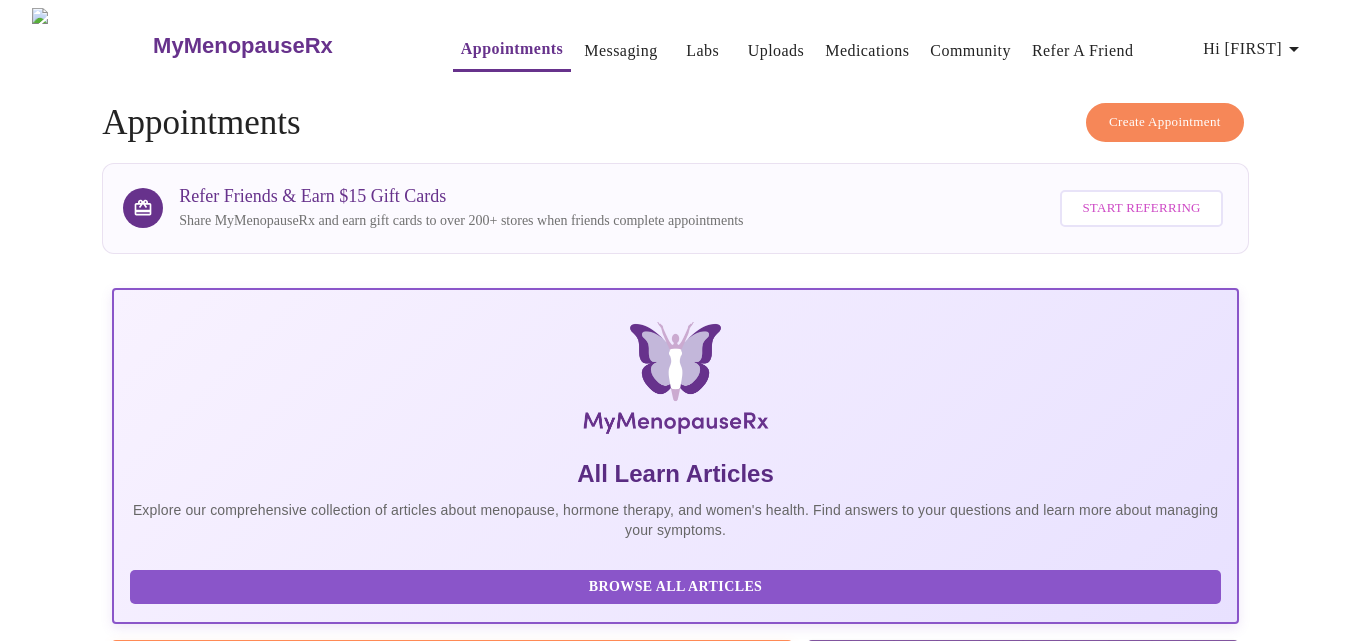 click on "Appointments" at bounding box center (512, 49) 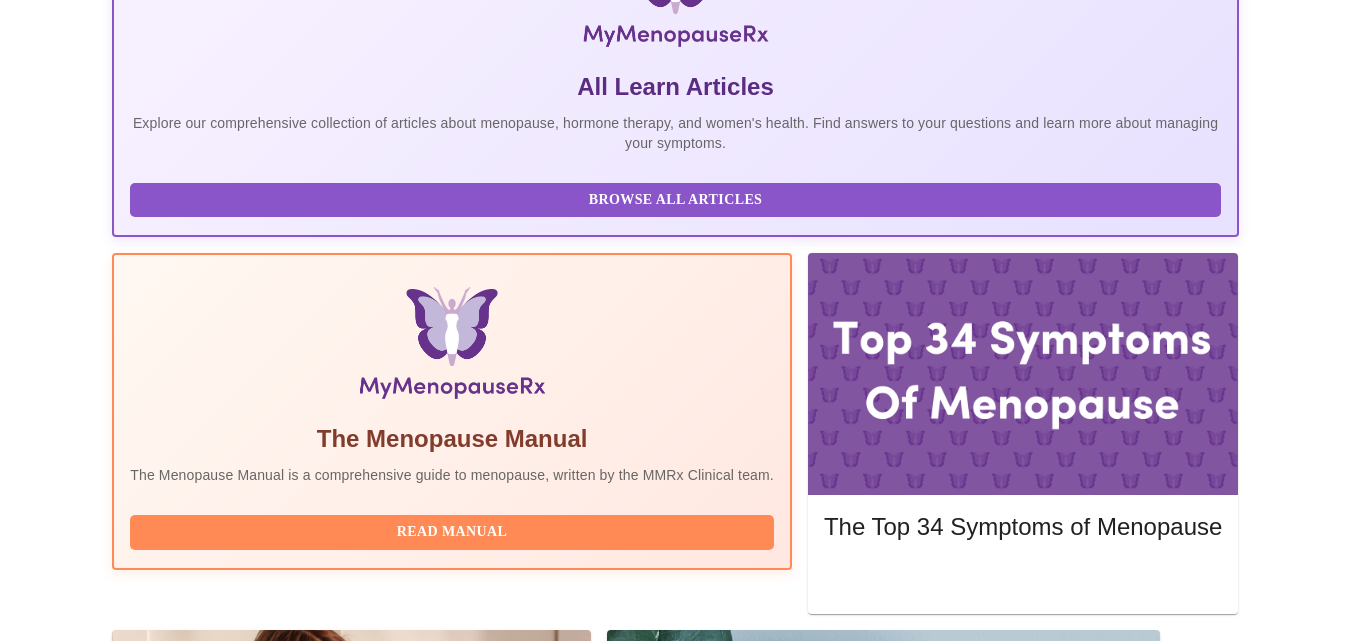 scroll, scrollTop: 454, scrollLeft: 0, axis: vertical 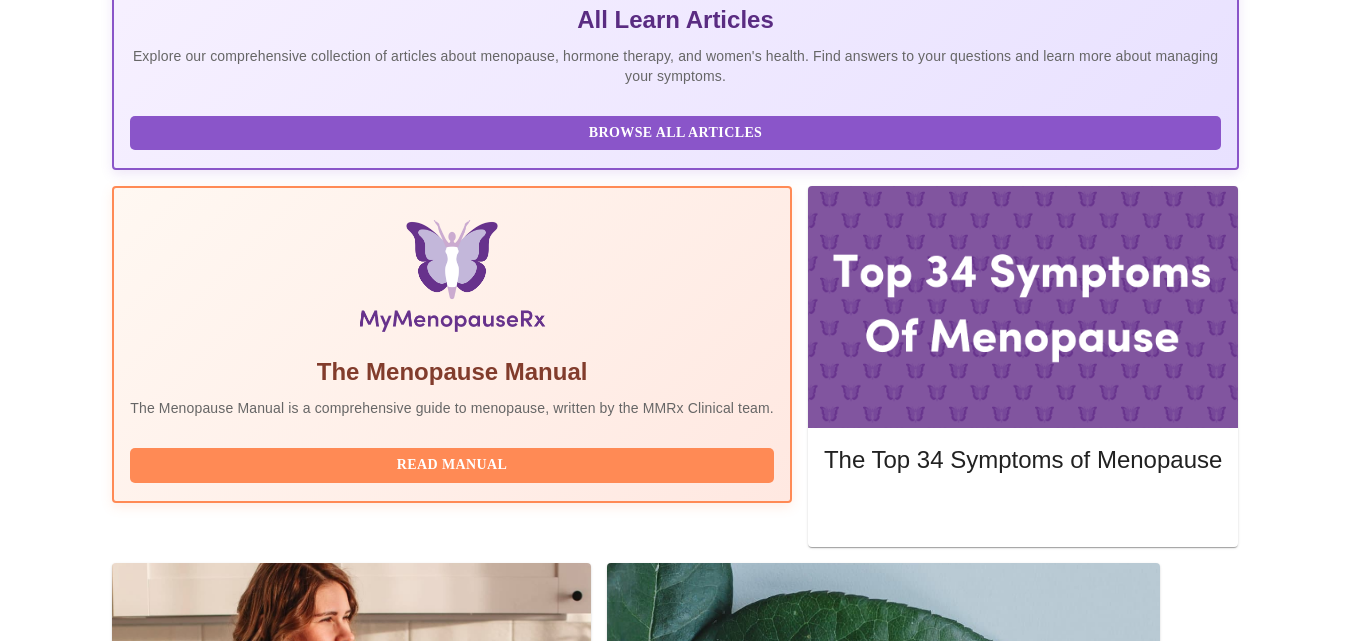 click on "Join Waiting Room" at bounding box center [1133, 1769] 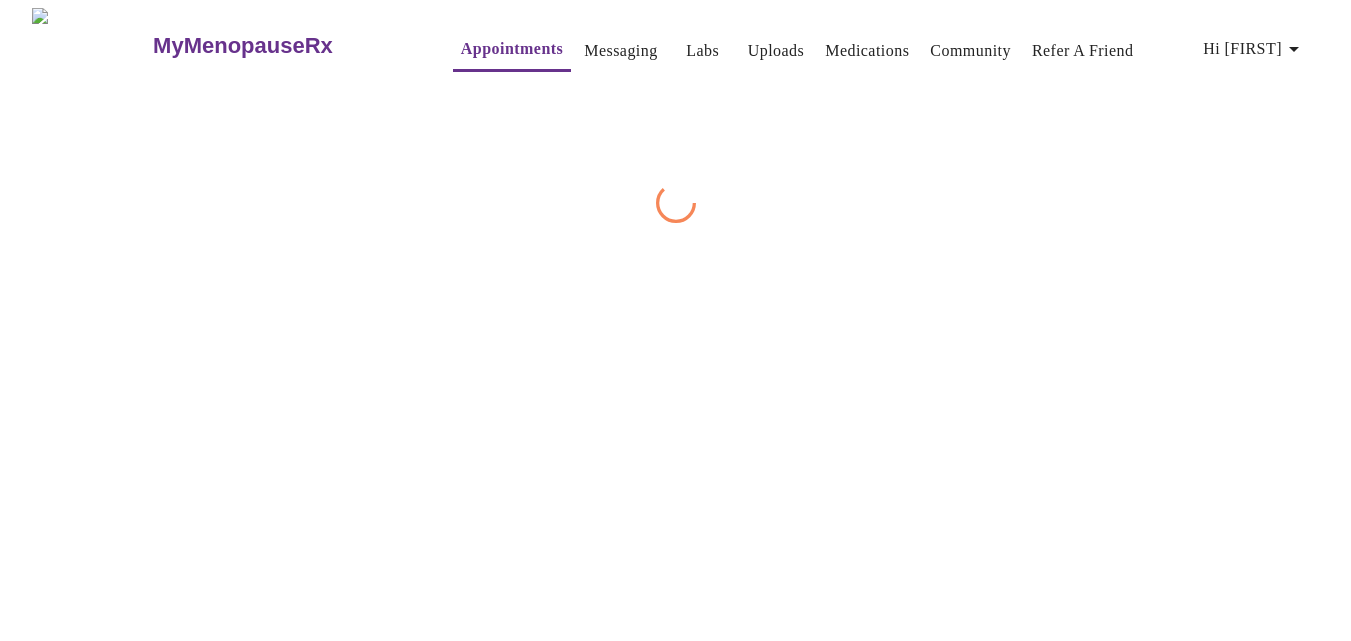 scroll, scrollTop: 0, scrollLeft: 0, axis: both 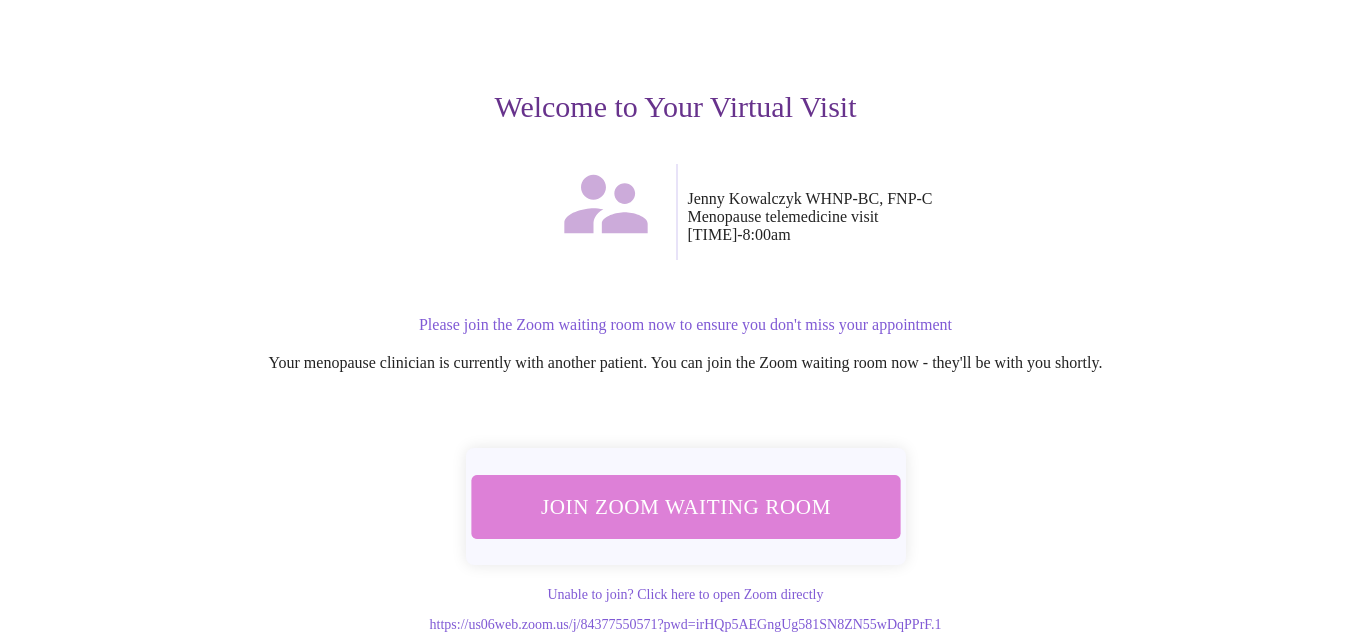 click on "Join Zoom Waiting Room" at bounding box center (685, 507) 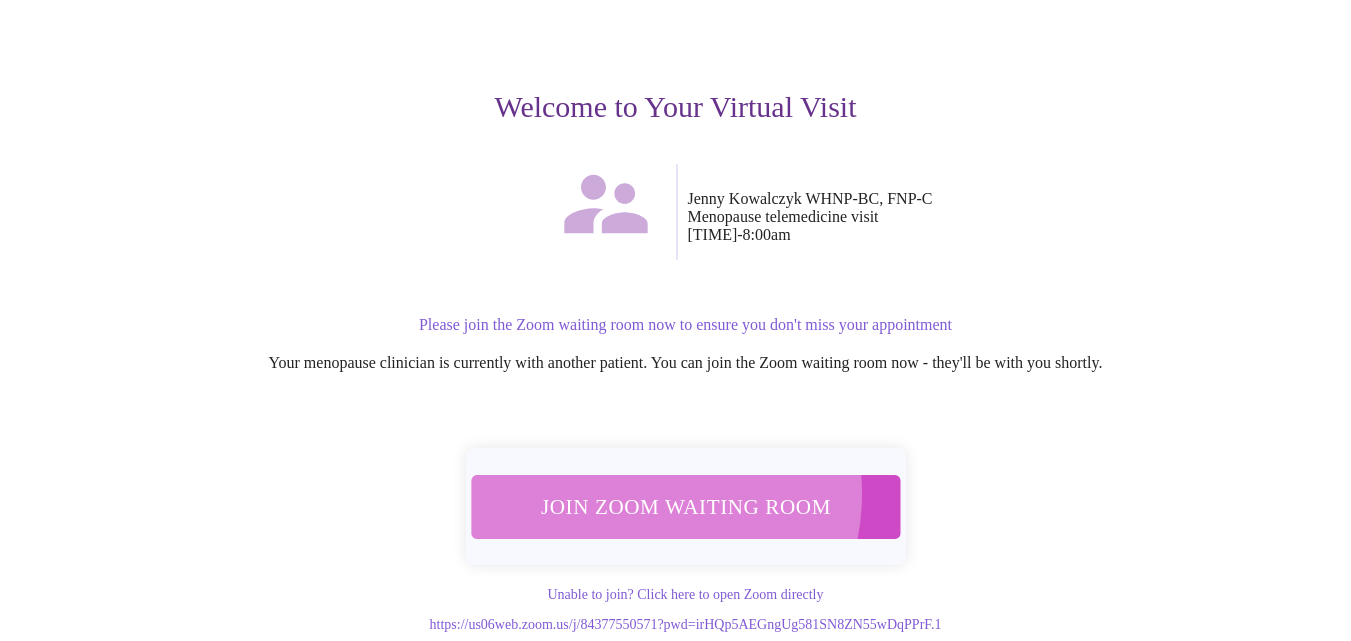 click on "Join Zoom Waiting Room" at bounding box center [685, 506] 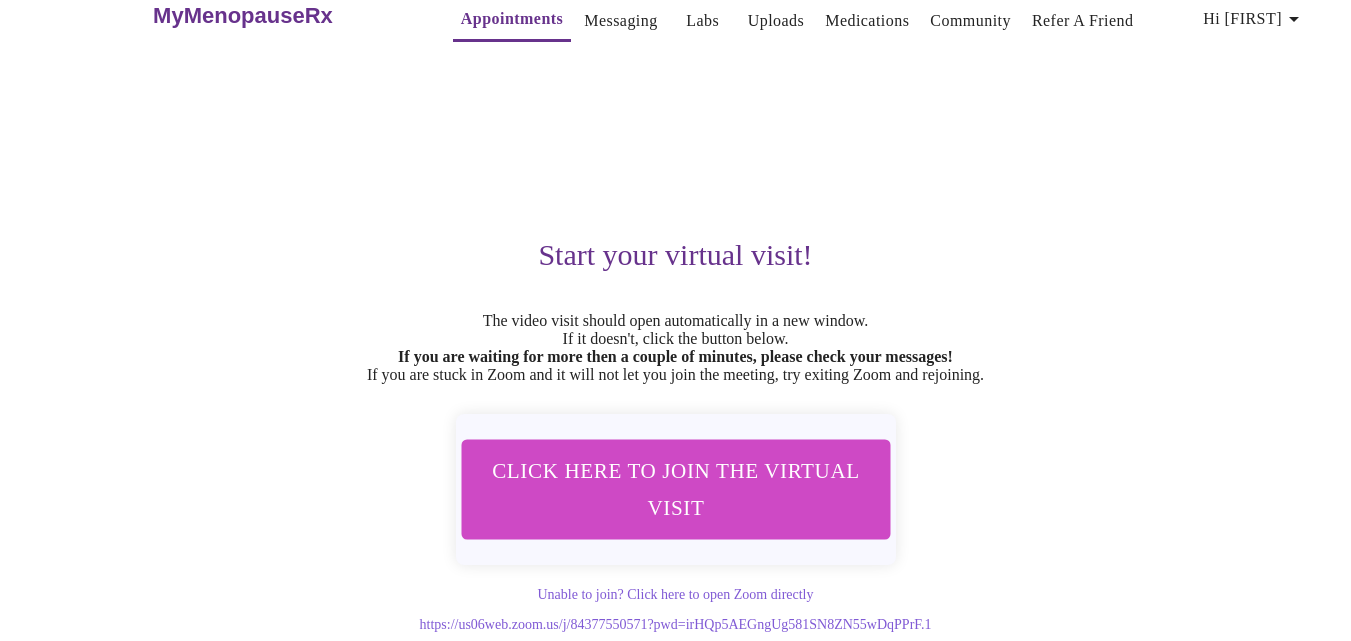 scroll, scrollTop: 72, scrollLeft: 0, axis: vertical 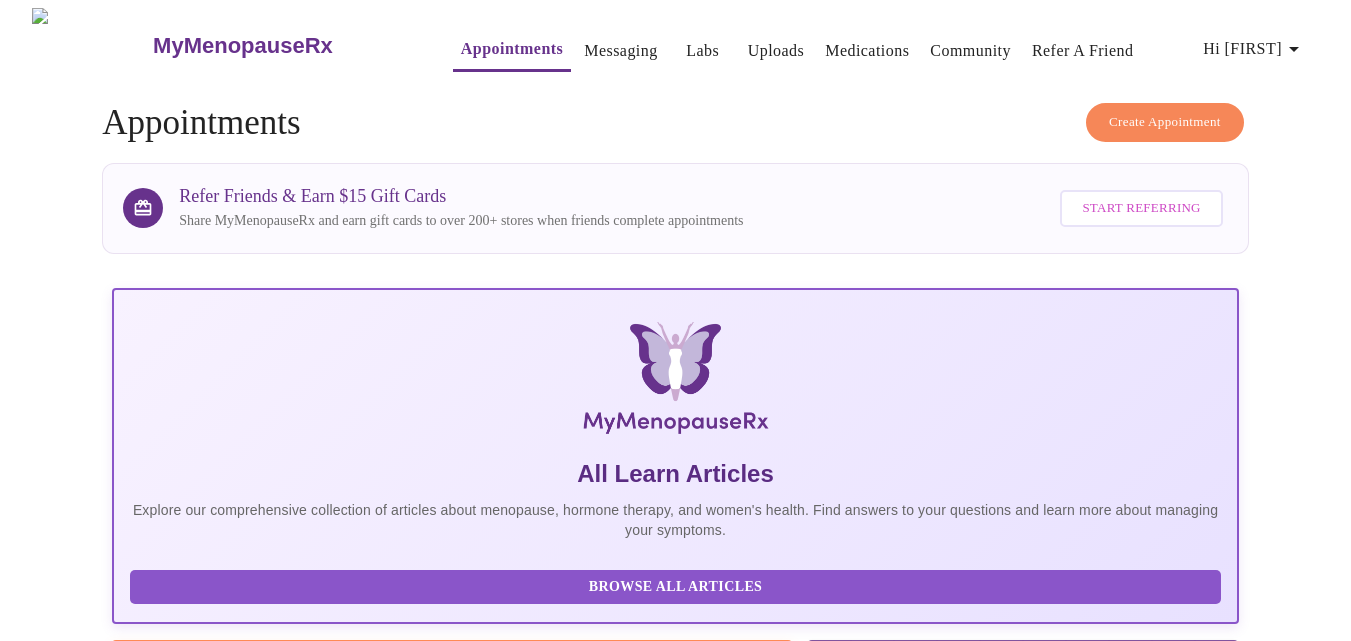 click on "Hi [FIRST]" at bounding box center (1254, 49) 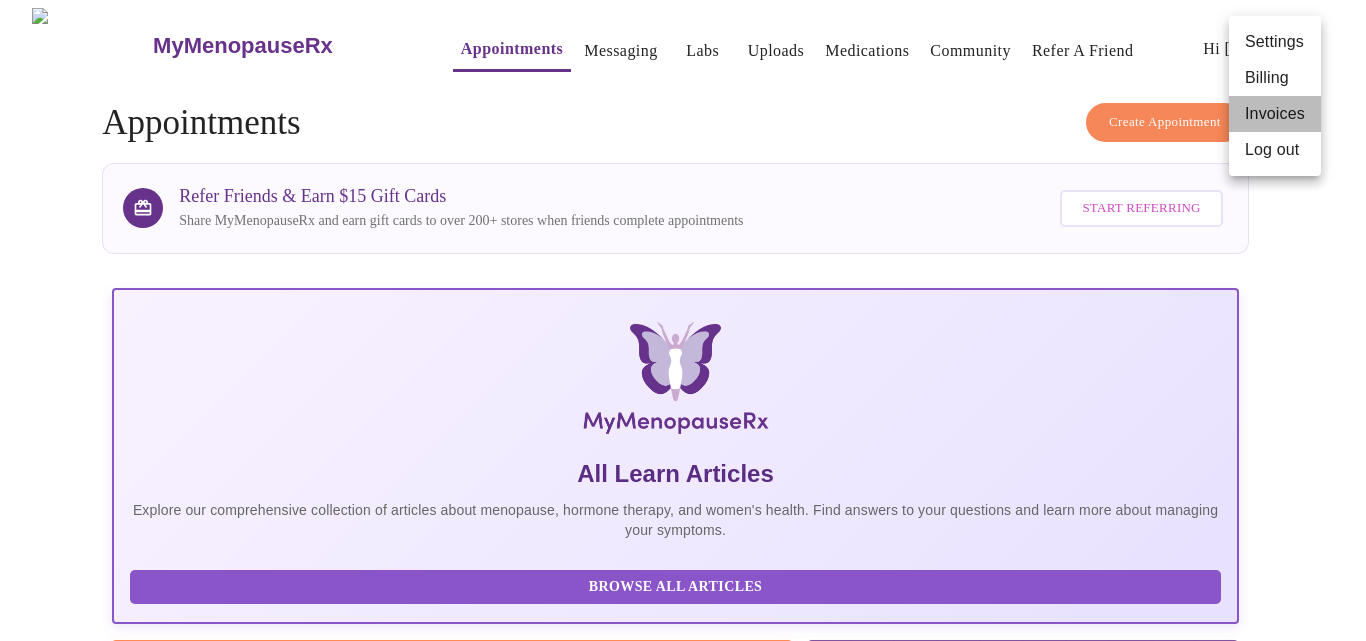 click on "Invoices" at bounding box center (1275, 114) 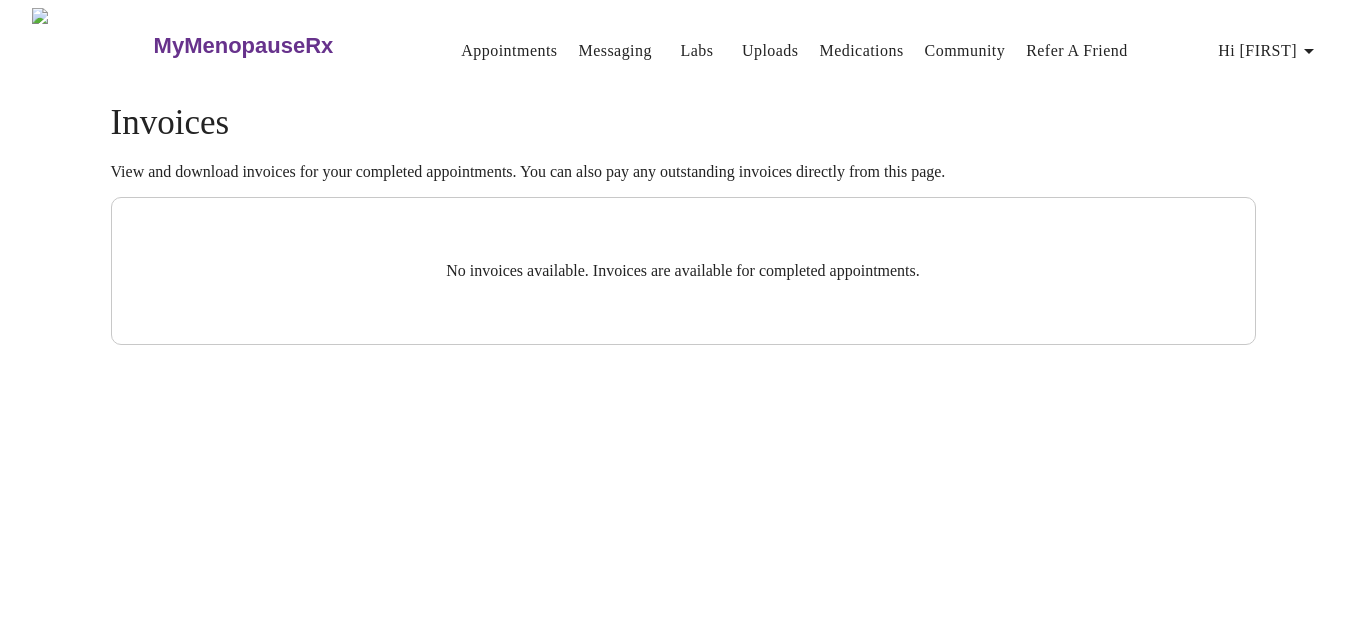 click on "Messaging" at bounding box center (614, 51) 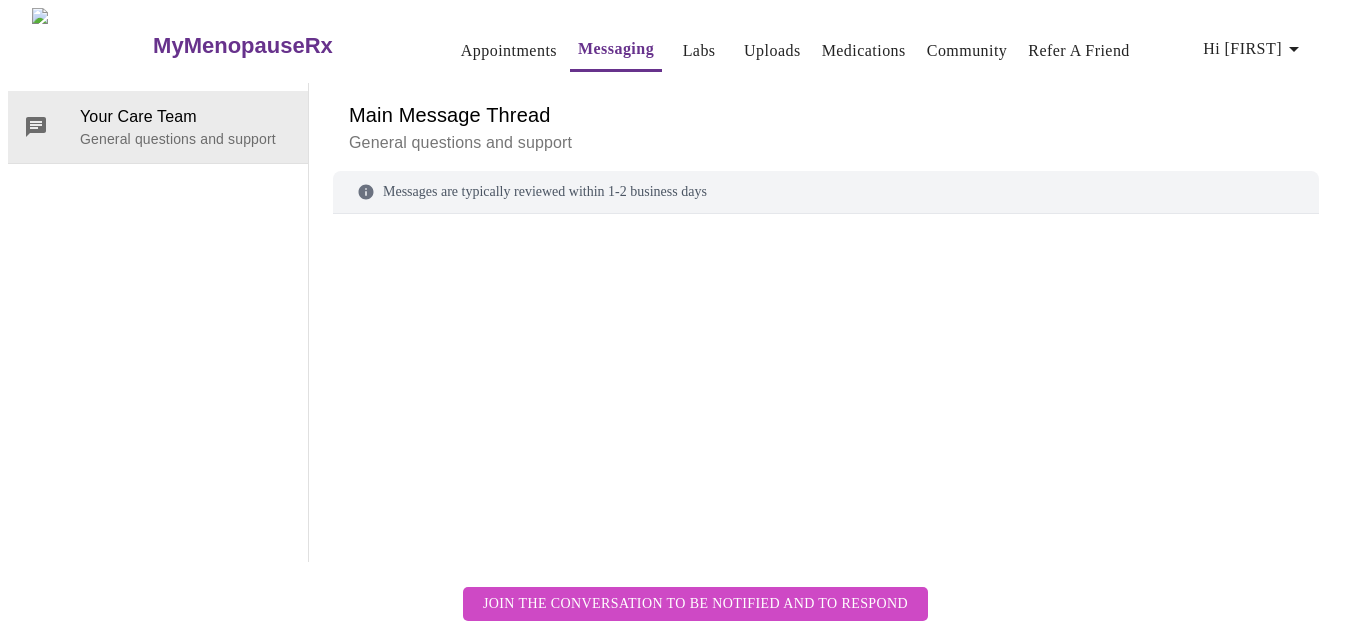 scroll, scrollTop: 75, scrollLeft: 0, axis: vertical 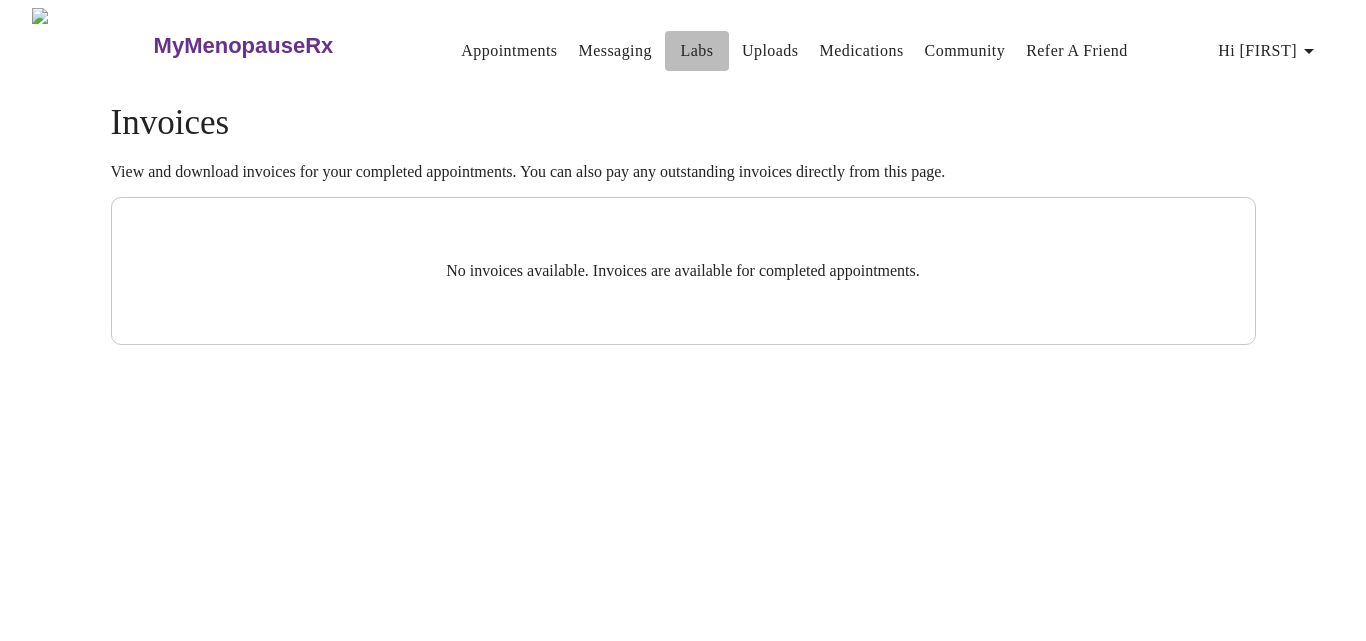 click on "Labs" at bounding box center (696, 51) 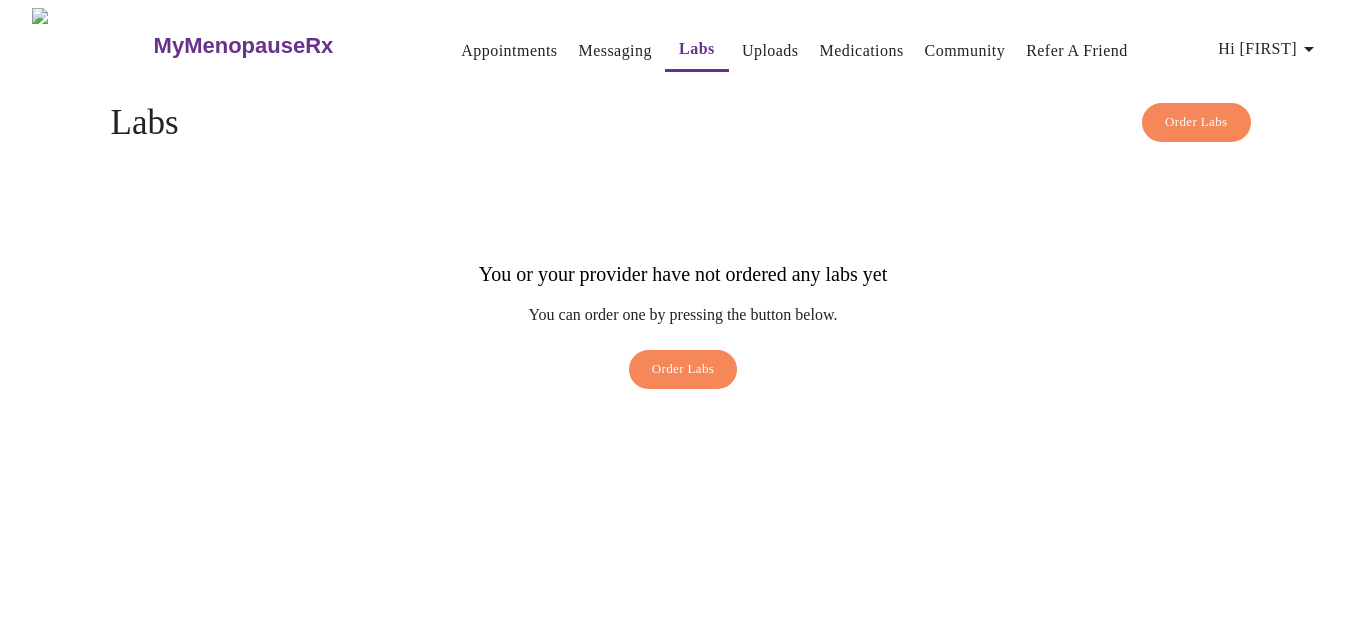 click on "Medications" at bounding box center (861, 51) 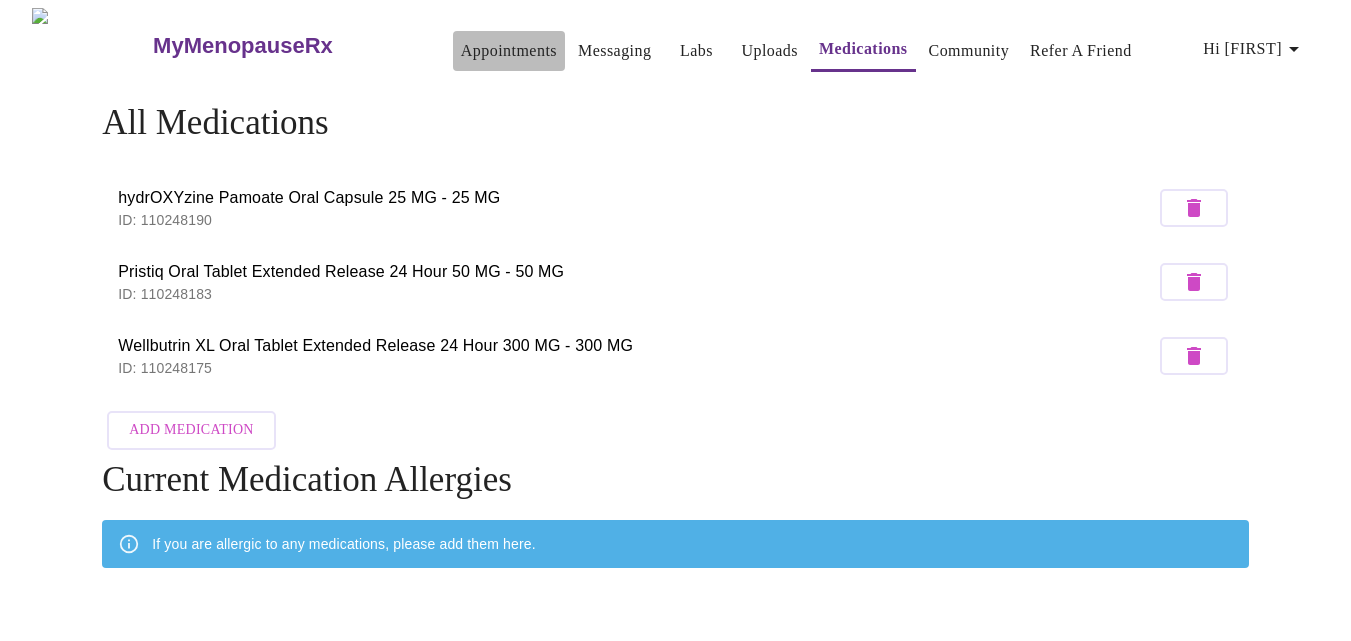 click on "Appointments" at bounding box center (509, 51) 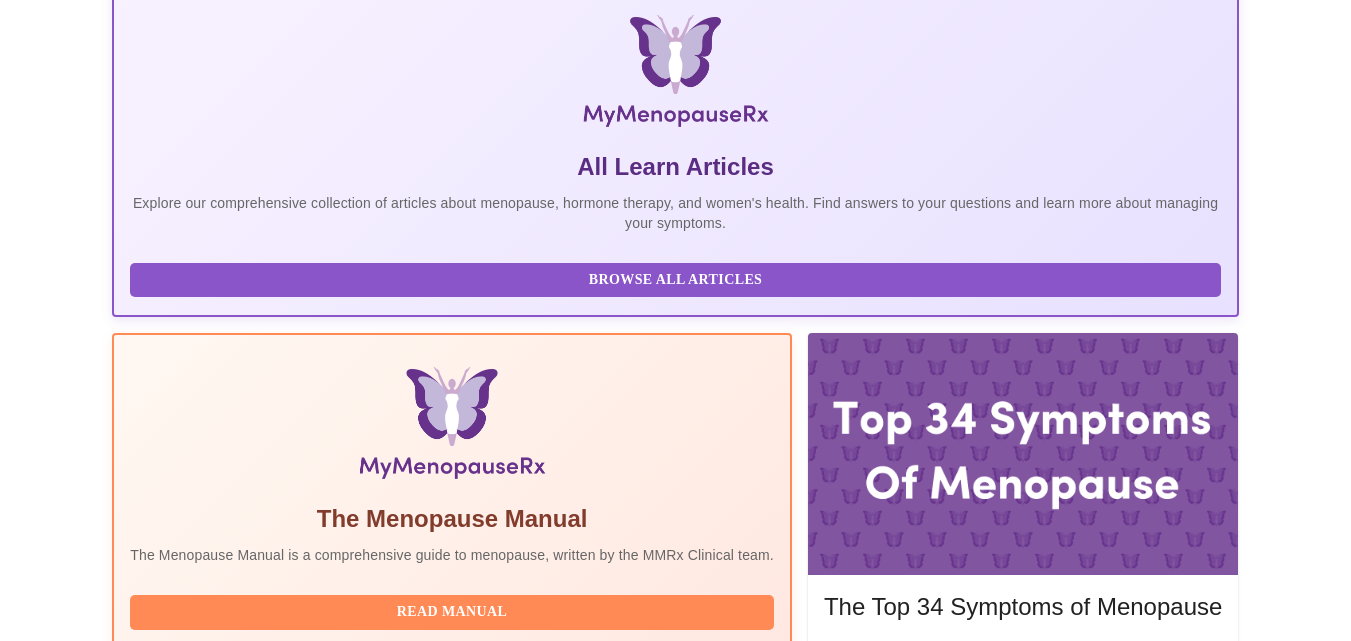 scroll, scrollTop: 454, scrollLeft: 0, axis: vertical 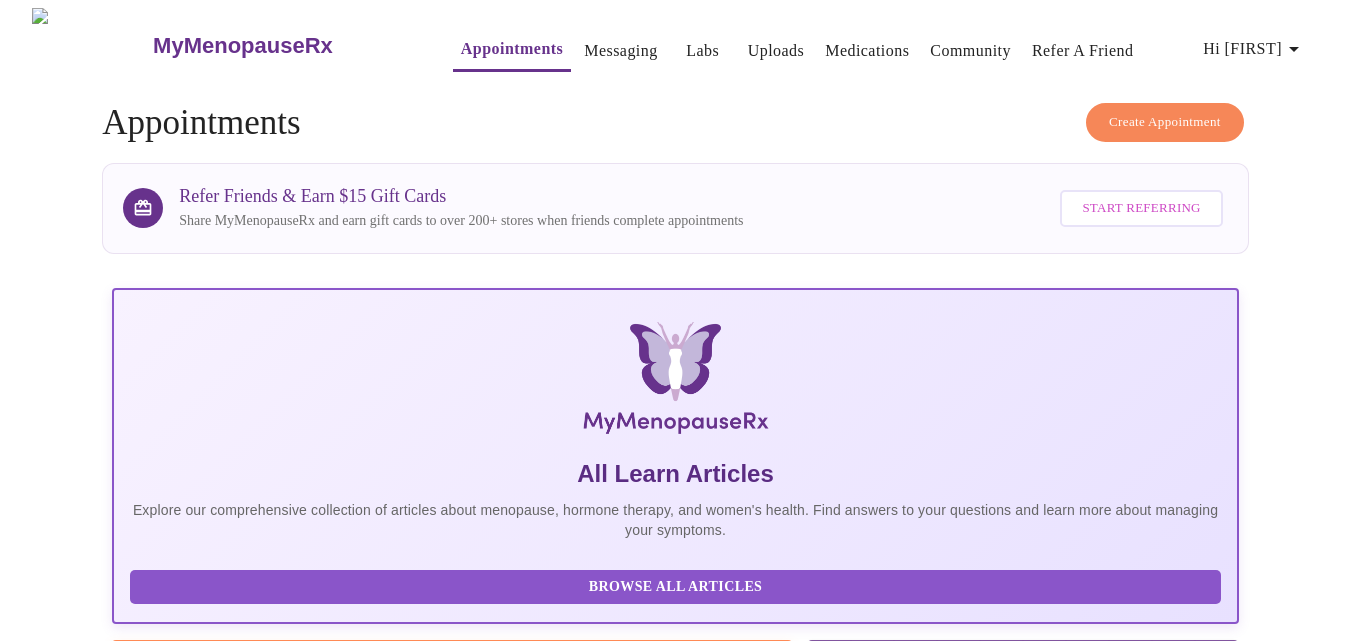 click on "Uploads" at bounding box center (776, 51) 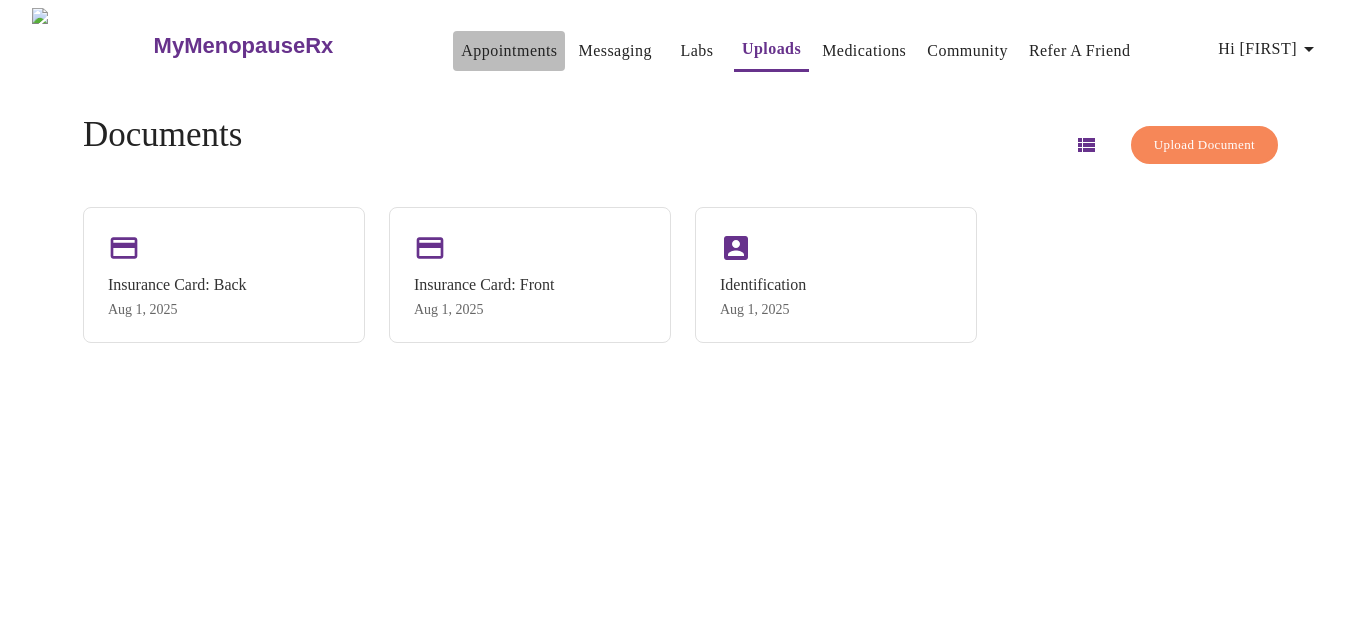 click on "Appointments" at bounding box center [509, 51] 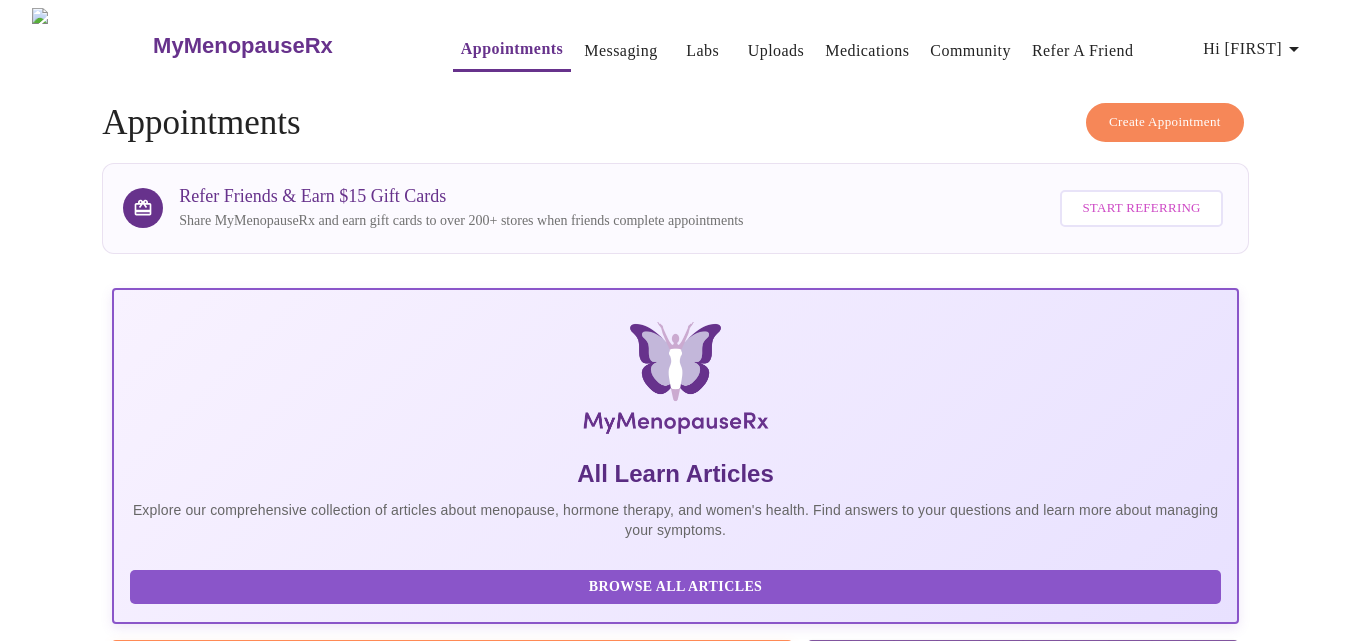 click on "Browse All Articles" at bounding box center (675, 587) 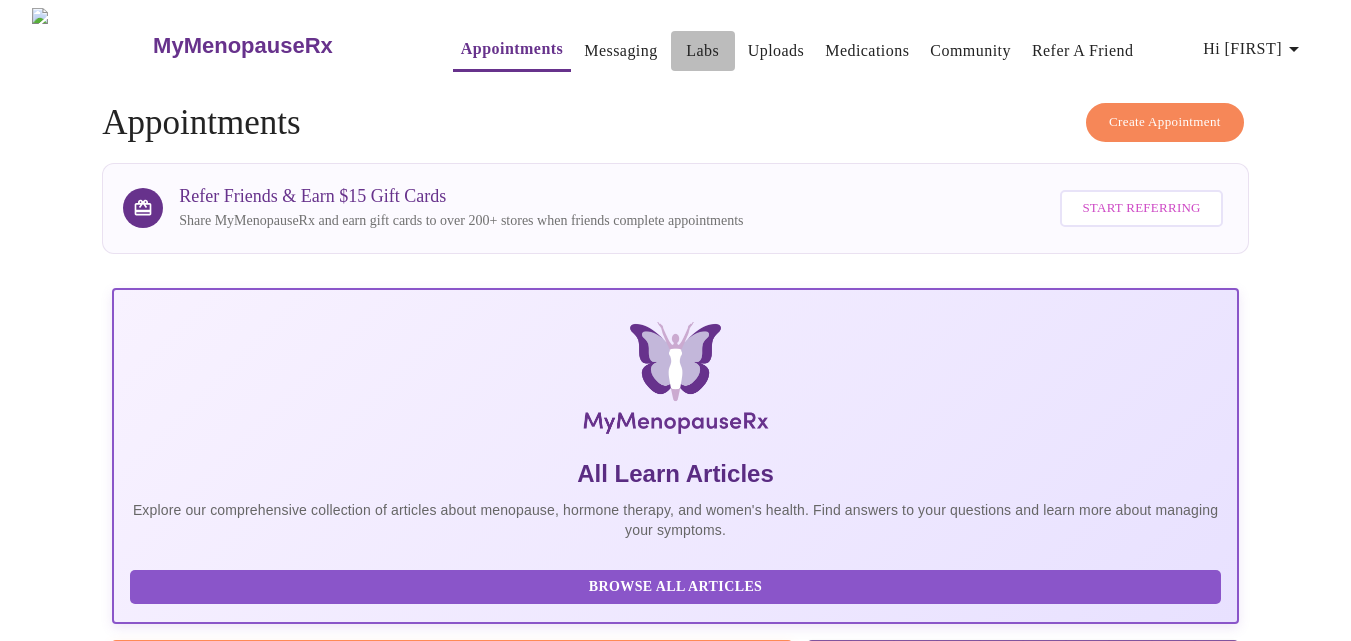 click on "Labs" at bounding box center (702, 51) 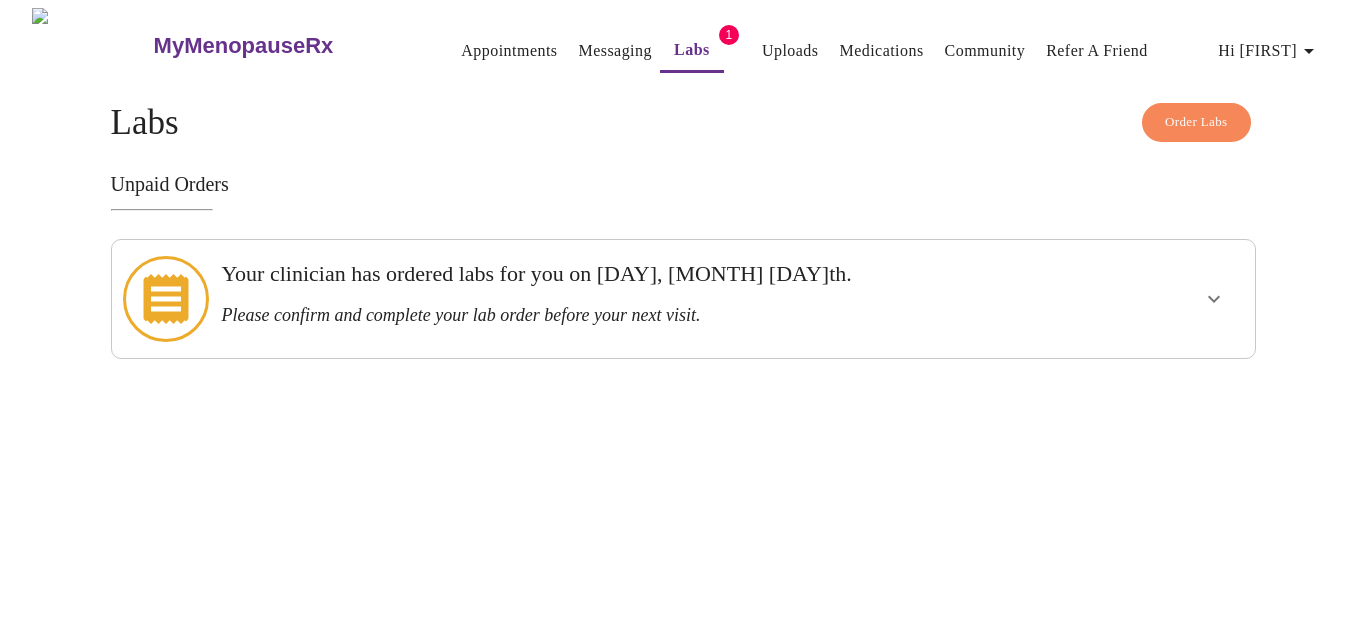 click on "Please confirm and complete your lab order before your next visit." at bounding box center (627, 315) 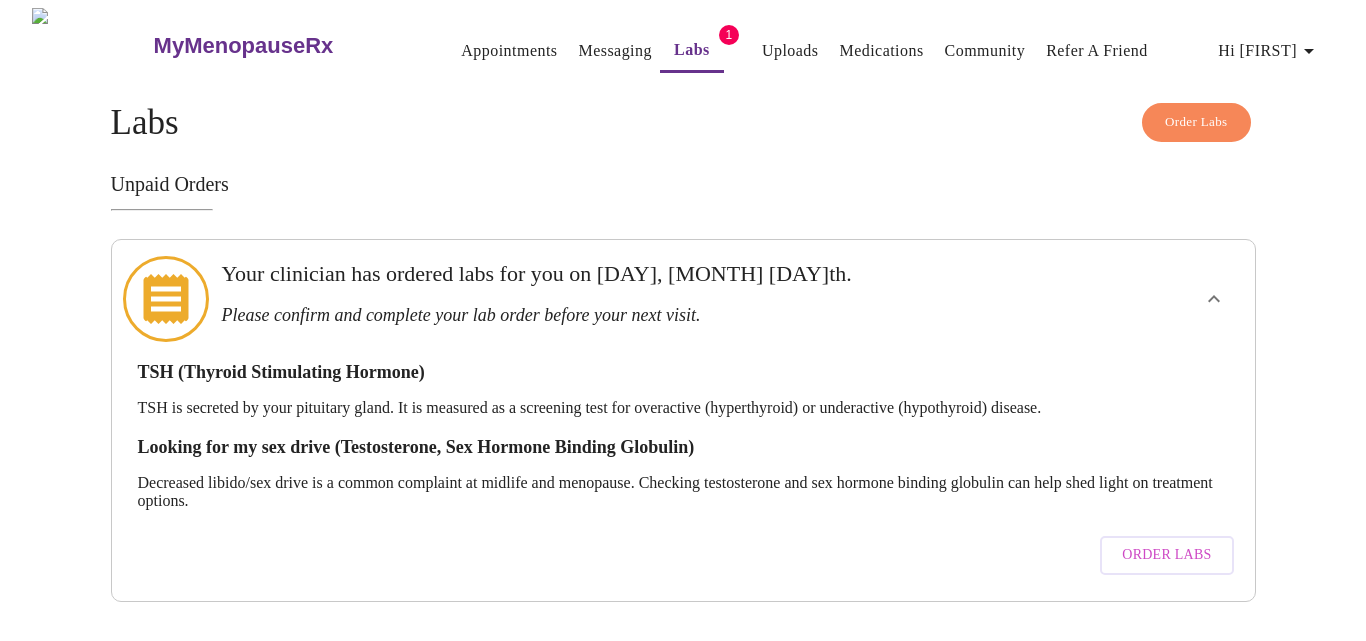 click 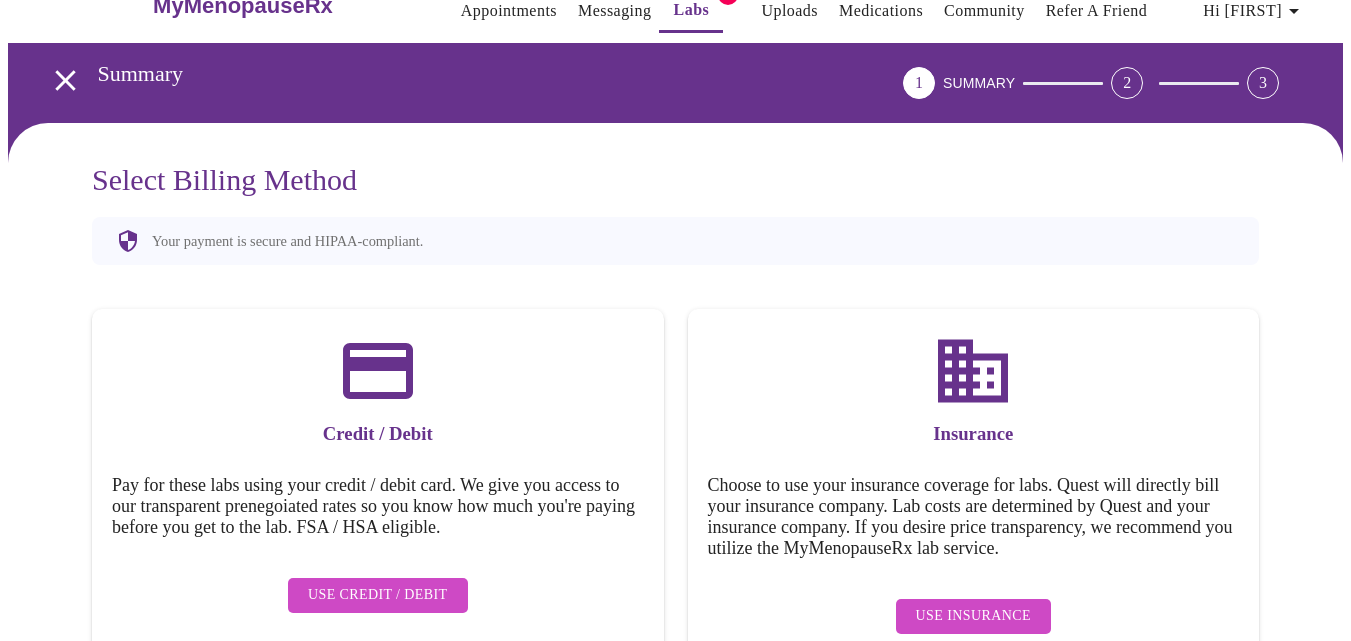 scroll, scrollTop: 90, scrollLeft: 0, axis: vertical 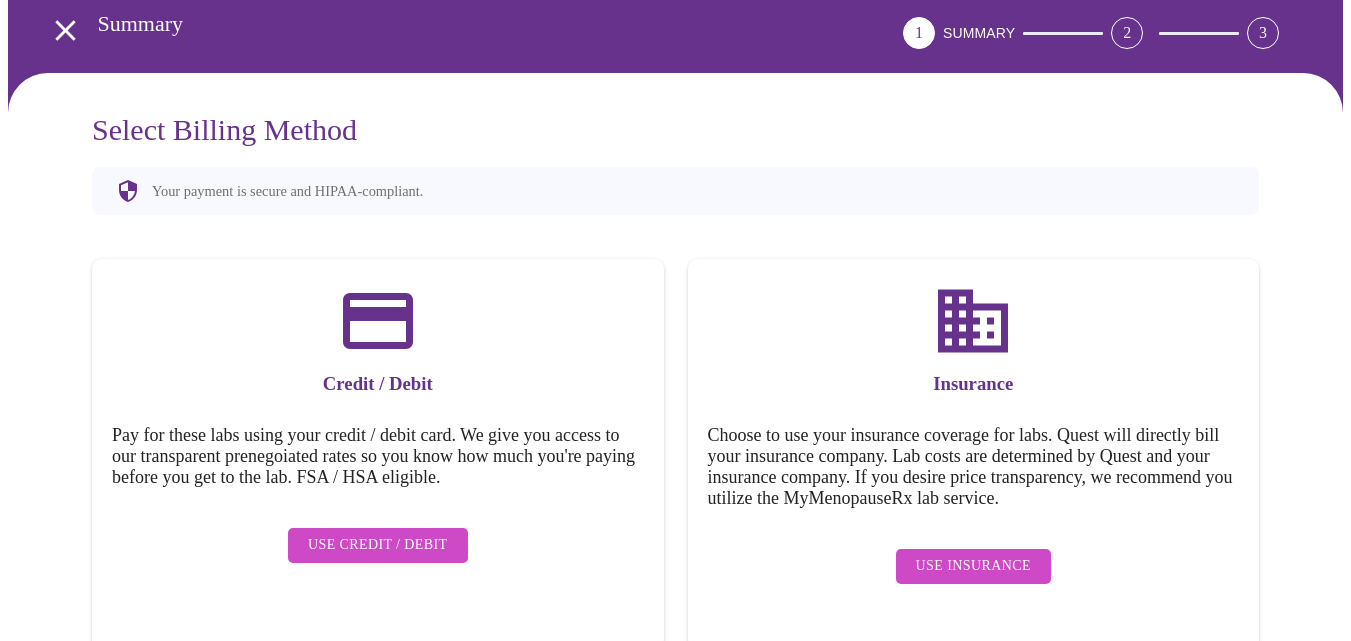 click on "Use Insurance" at bounding box center (973, 566) 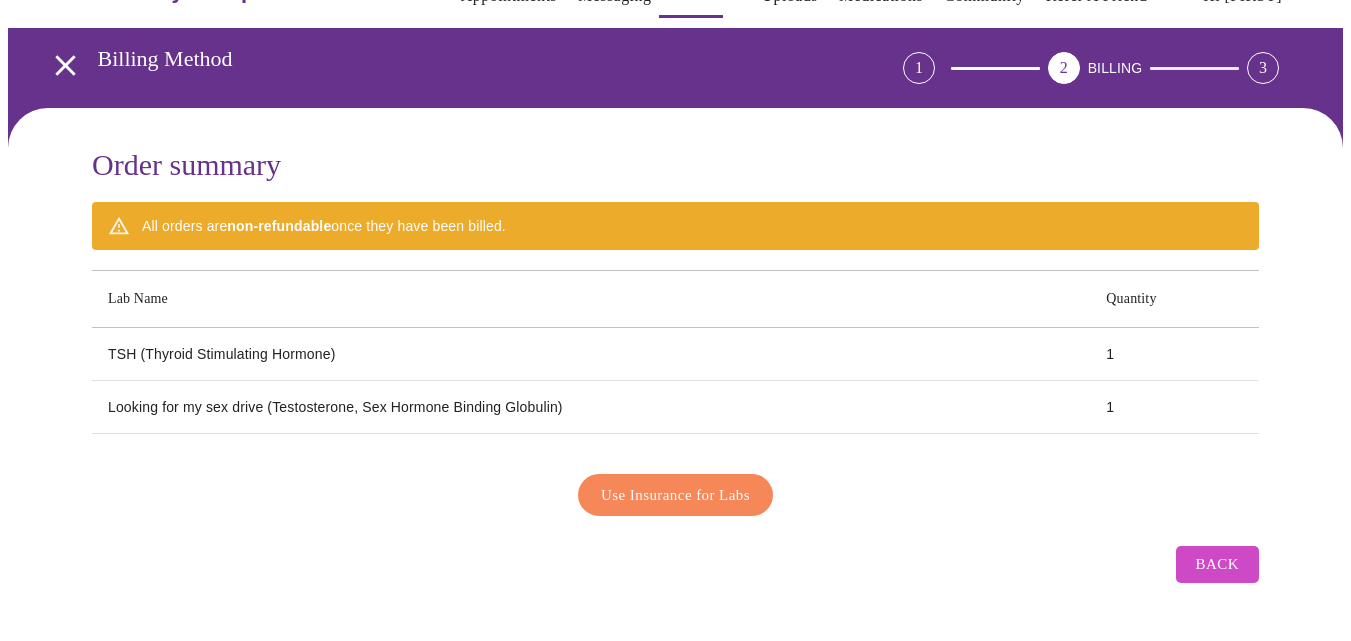 scroll, scrollTop: 39, scrollLeft: 0, axis: vertical 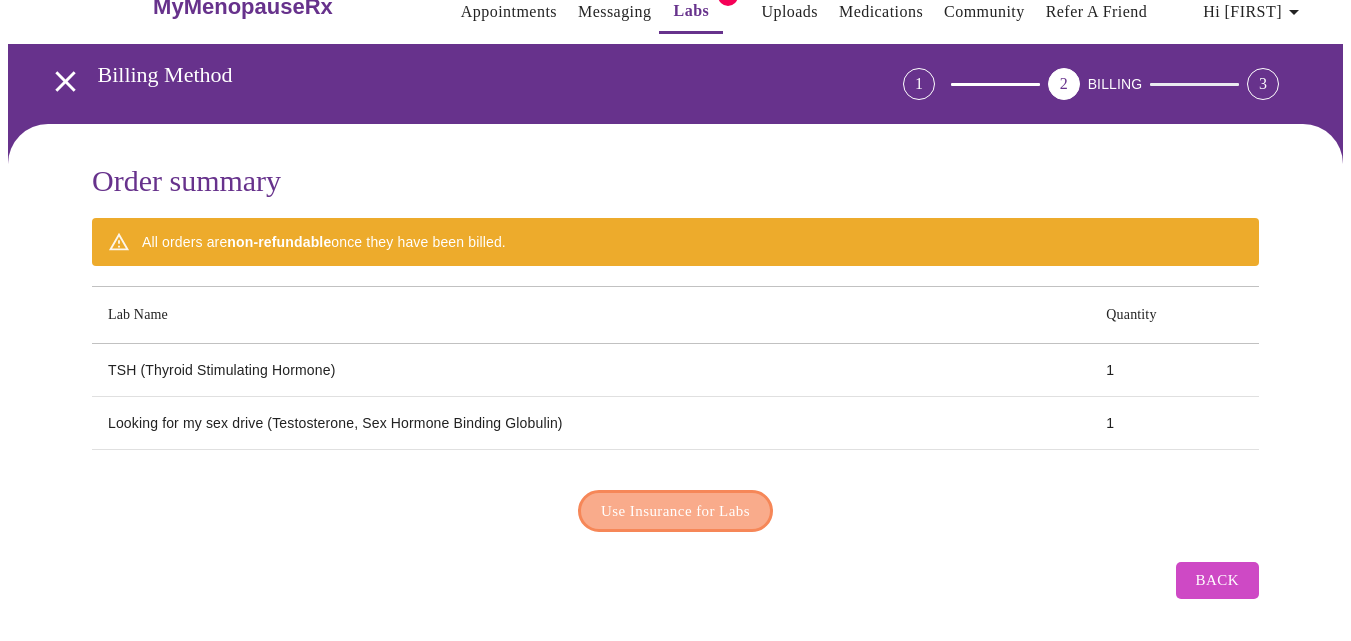 click on "Use Insurance for Labs" at bounding box center [675, 511] 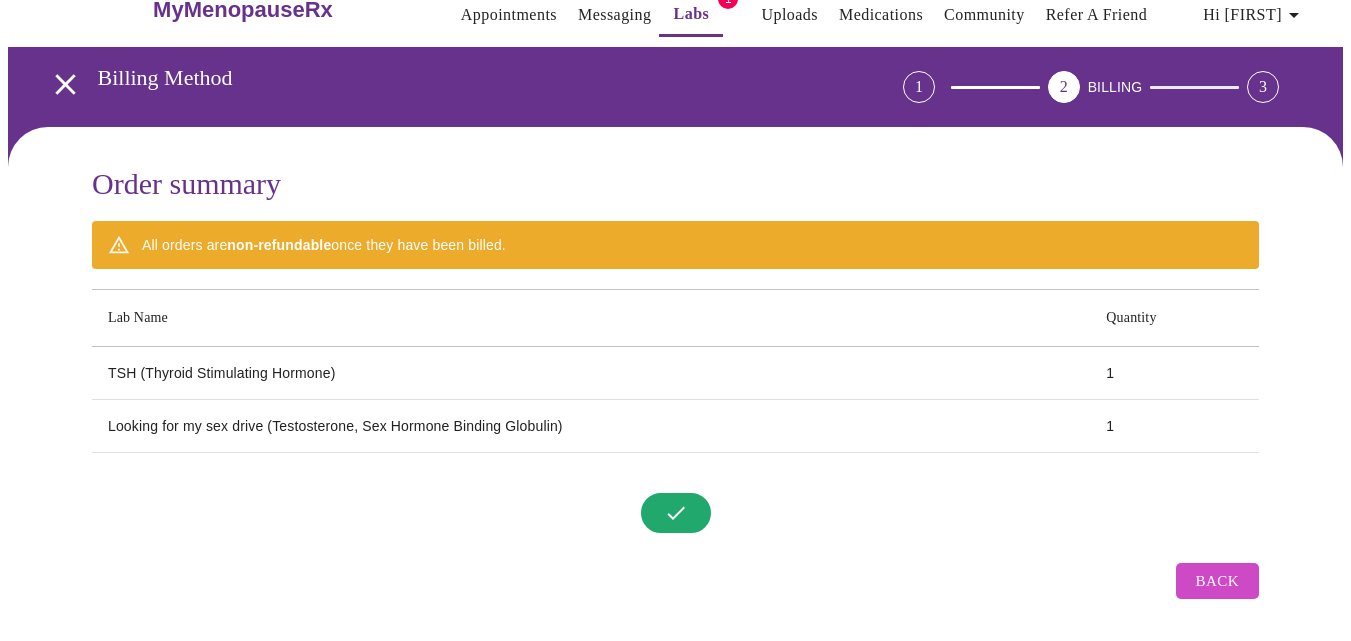 scroll, scrollTop: 0, scrollLeft: 0, axis: both 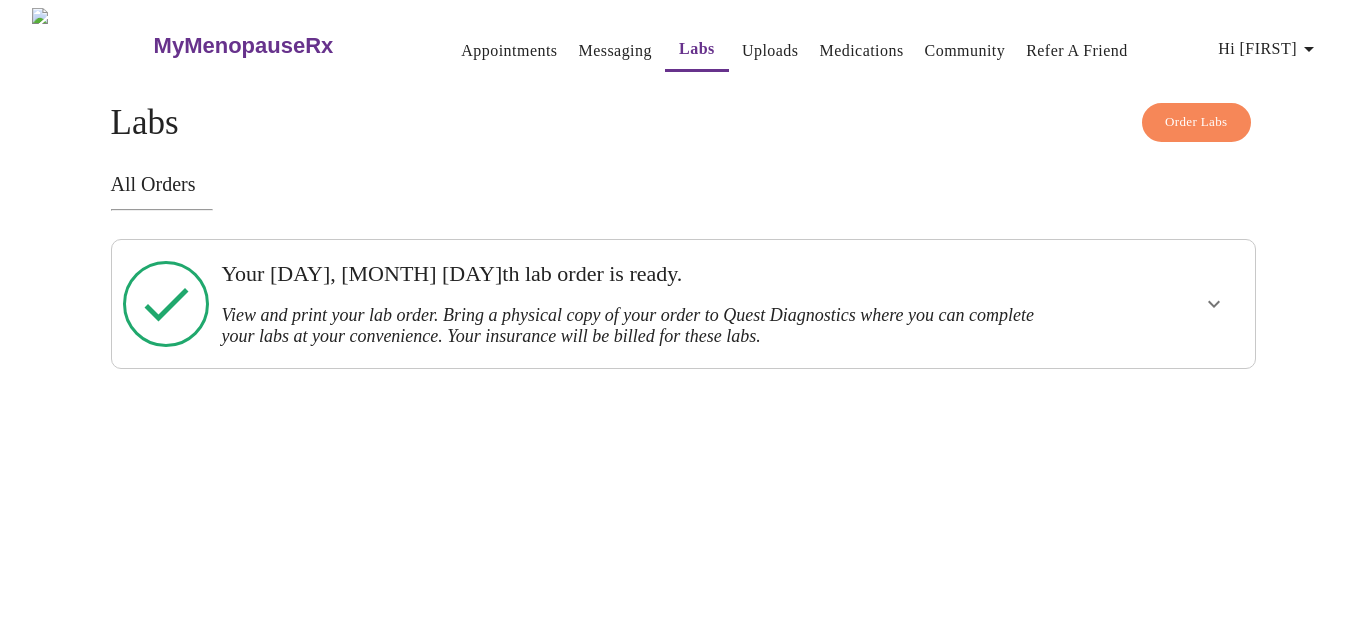 click 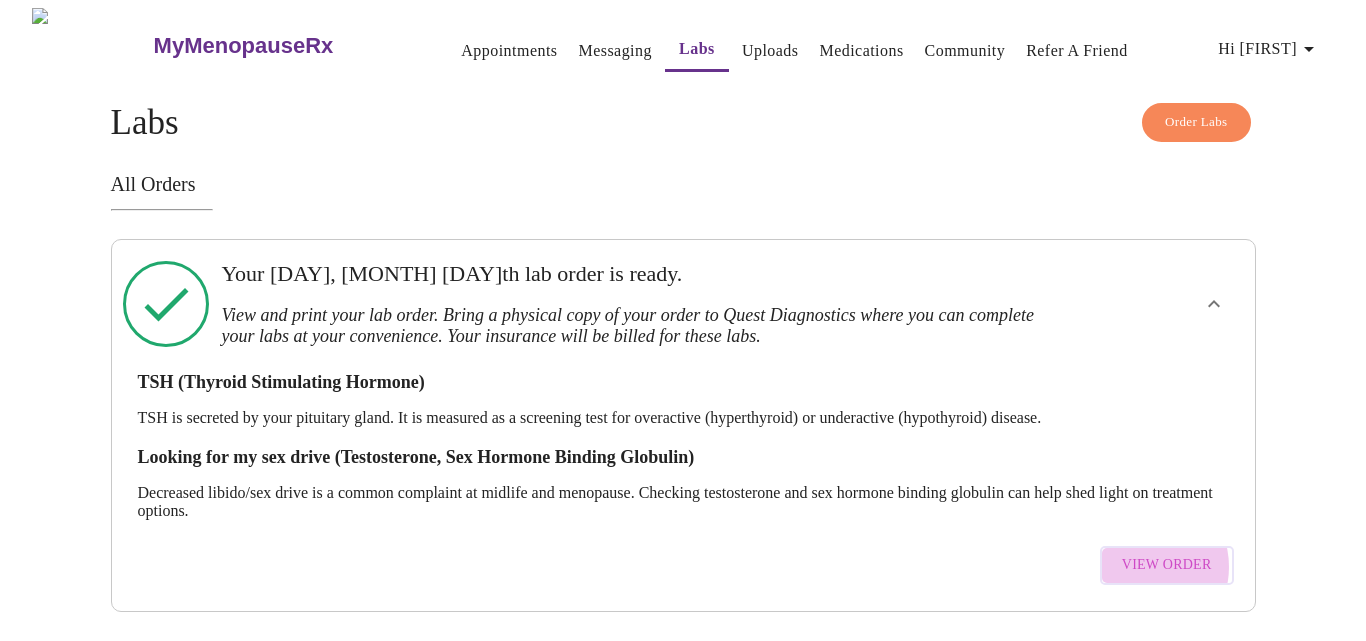 click on "View Order" at bounding box center (1167, 565) 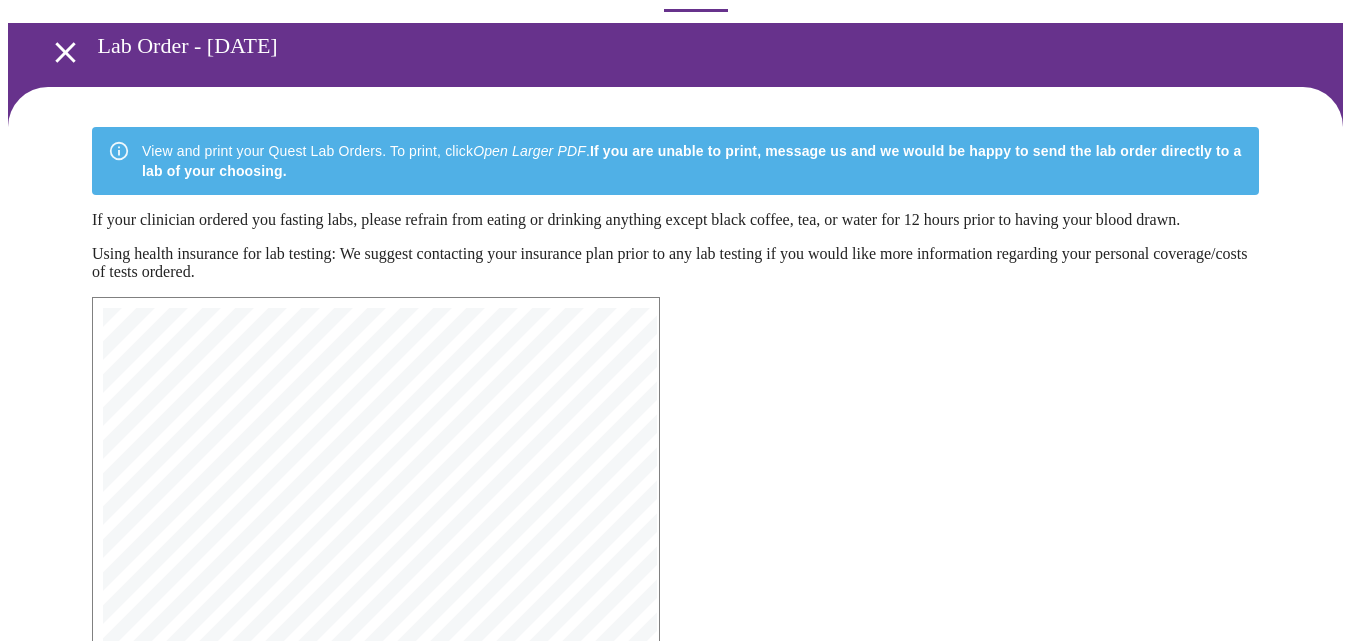 scroll, scrollTop: 80, scrollLeft: 0, axis: vertical 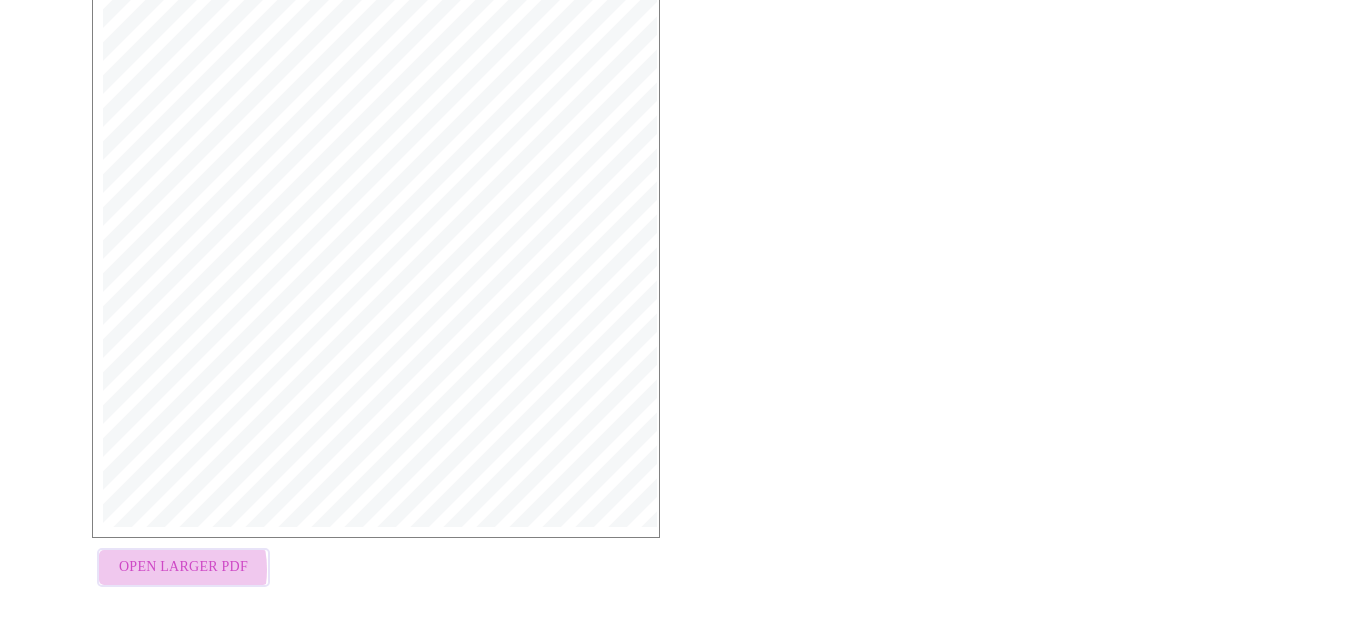 click on "Open Larger PDF" at bounding box center (183, 567) 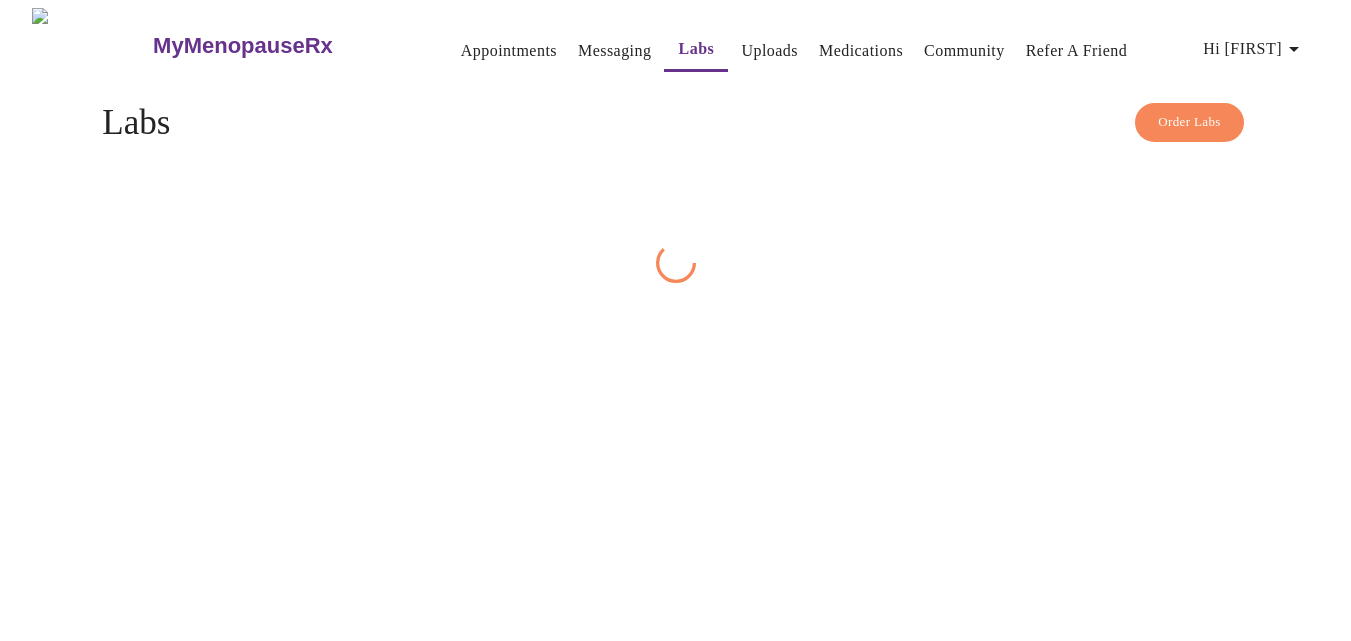 scroll, scrollTop: 0, scrollLeft: 0, axis: both 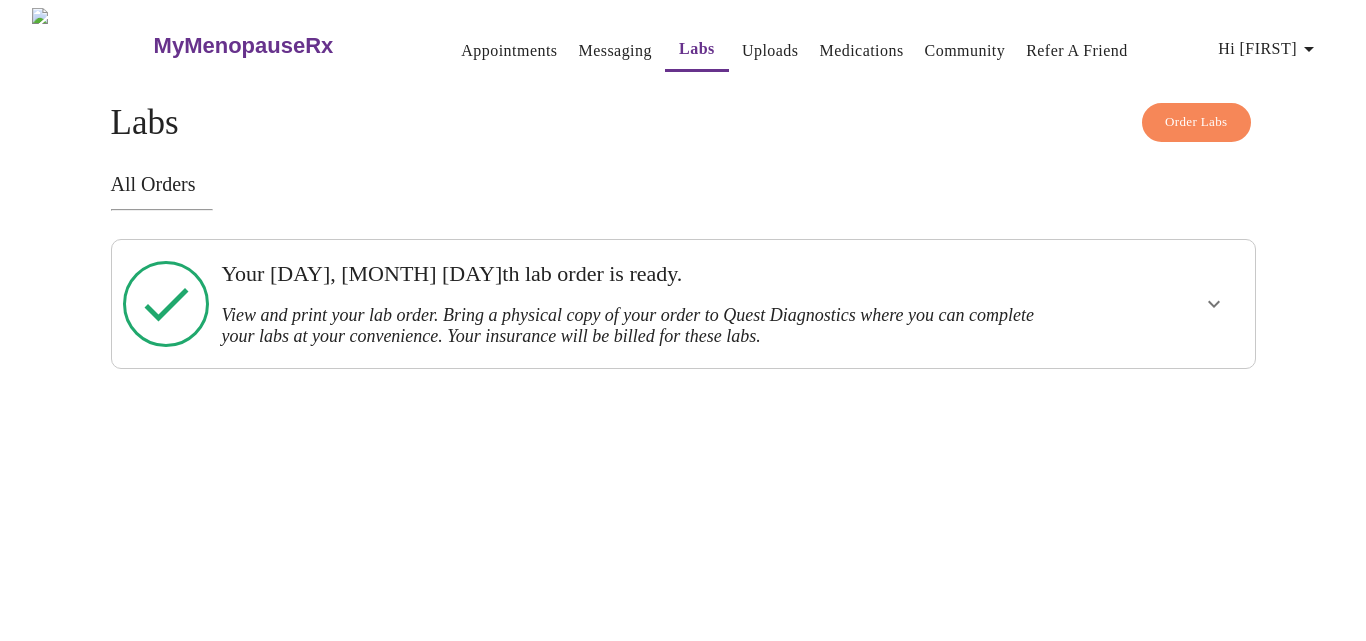 click on "Messaging" at bounding box center [614, 51] 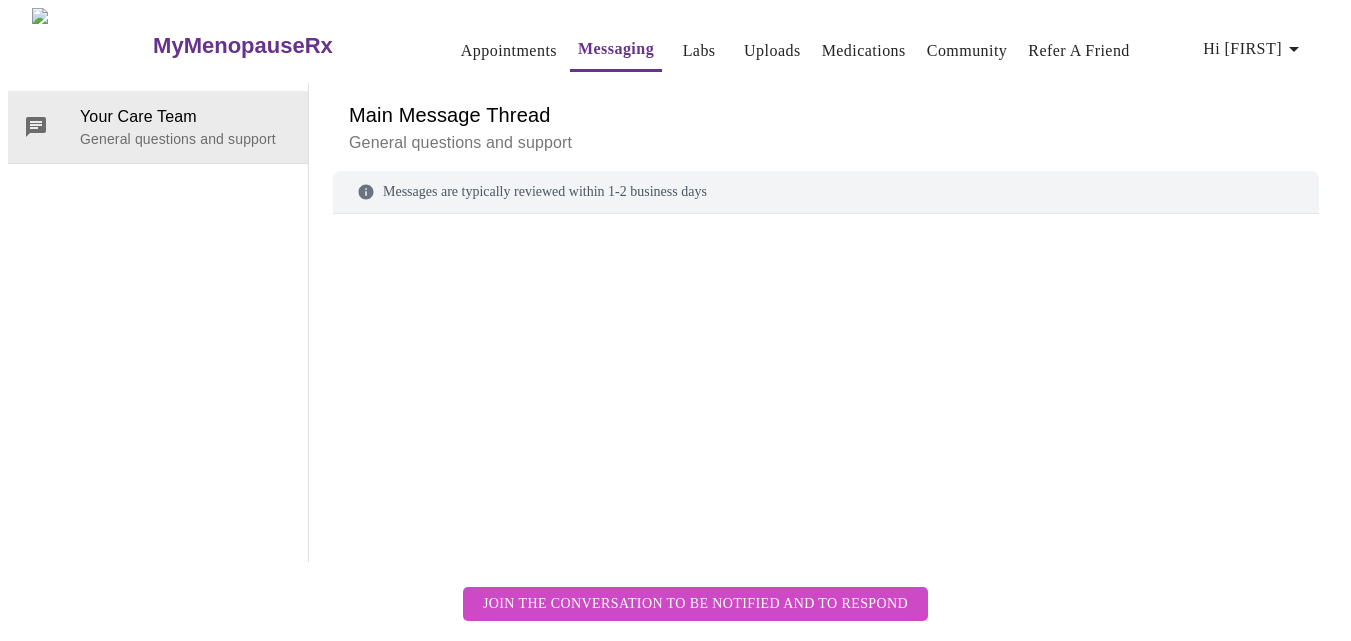scroll, scrollTop: 75, scrollLeft: 0, axis: vertical 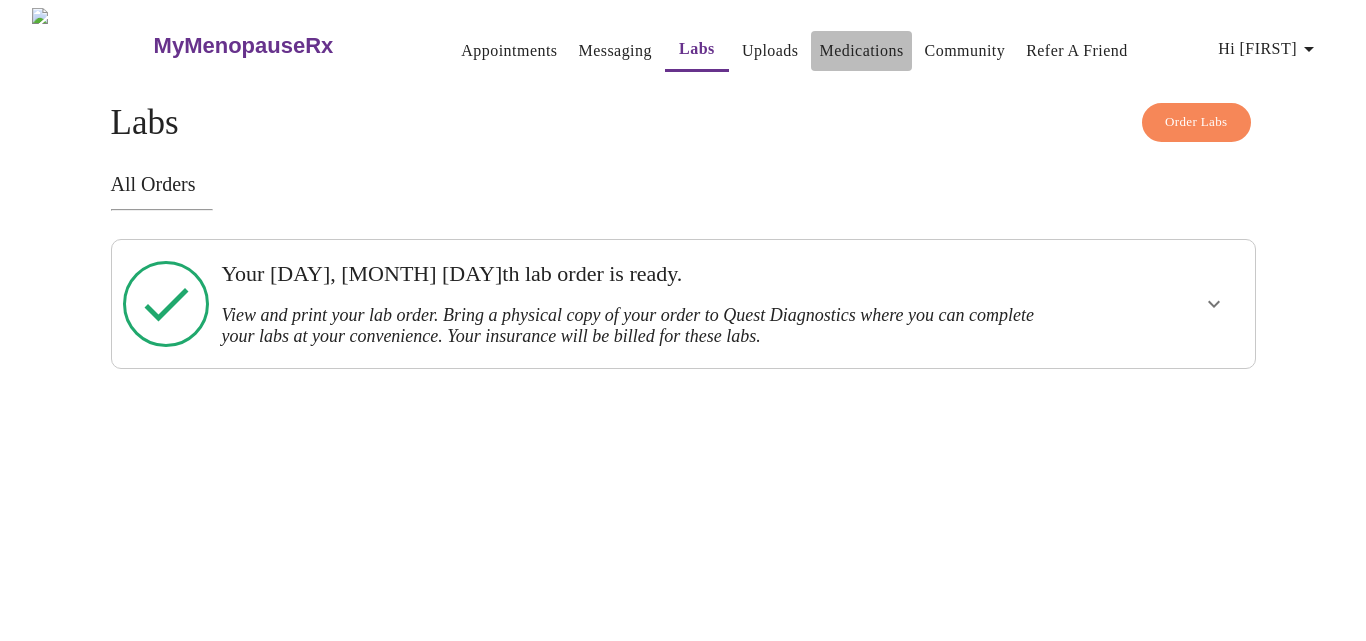 click on "Medications" at bounding box center [861, 51] 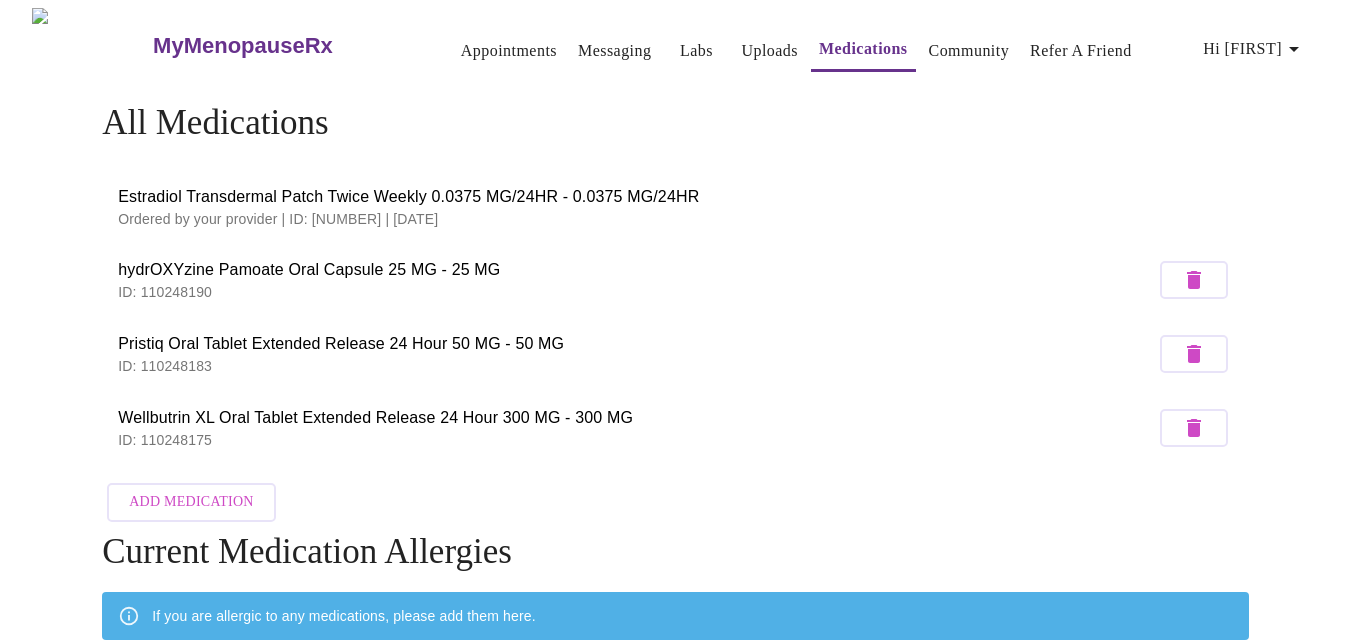 click on "Estradiol Transdermal Patch Twice Weekly 0.0375 MG/24HR - 0.0375 MG/24HR" at bounding box center [675, 197] 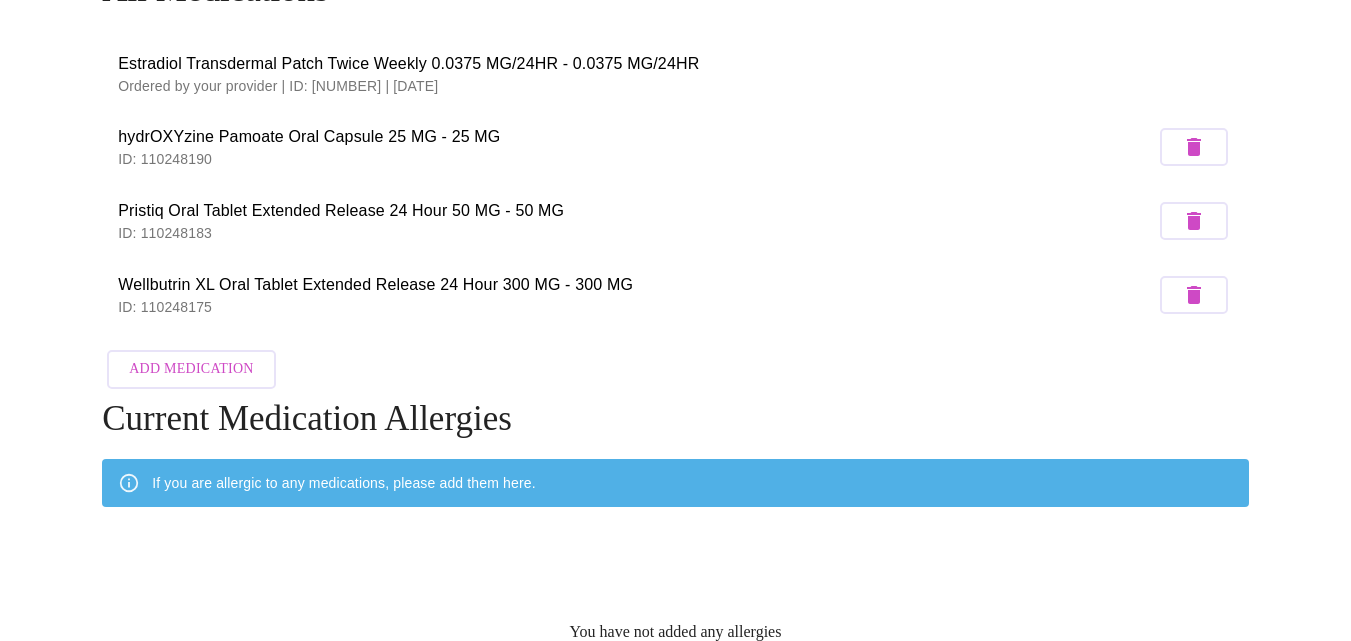 scroll, scrollTop: 213, scrollLeft: 0, axis: vertical 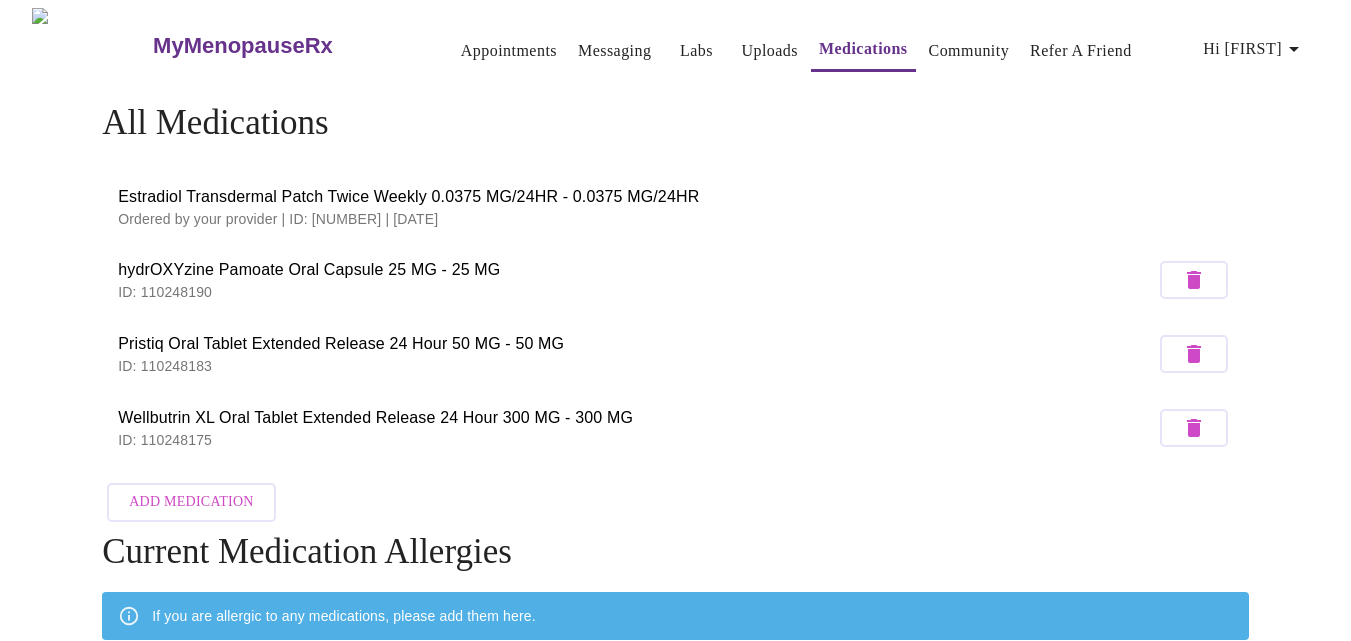 click on "Messaging" at bounding box center (614, 51) 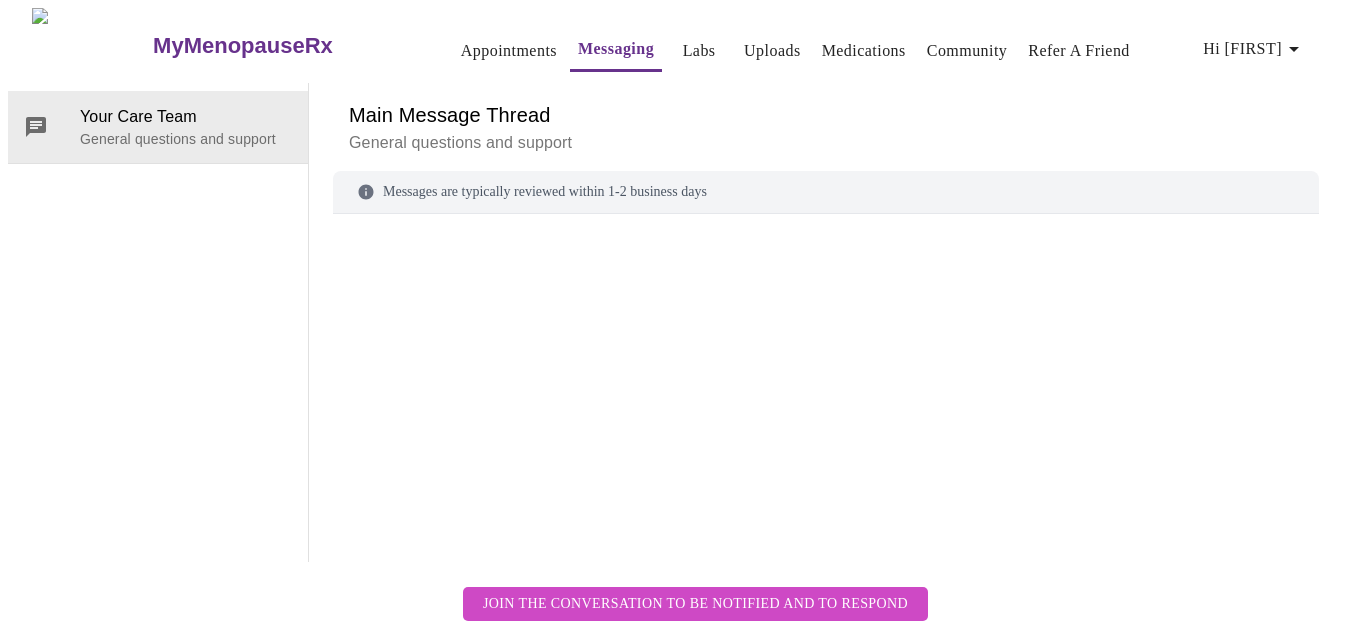 scroll, scrollTop: 75, scrollLeft: 0, axis: vertical 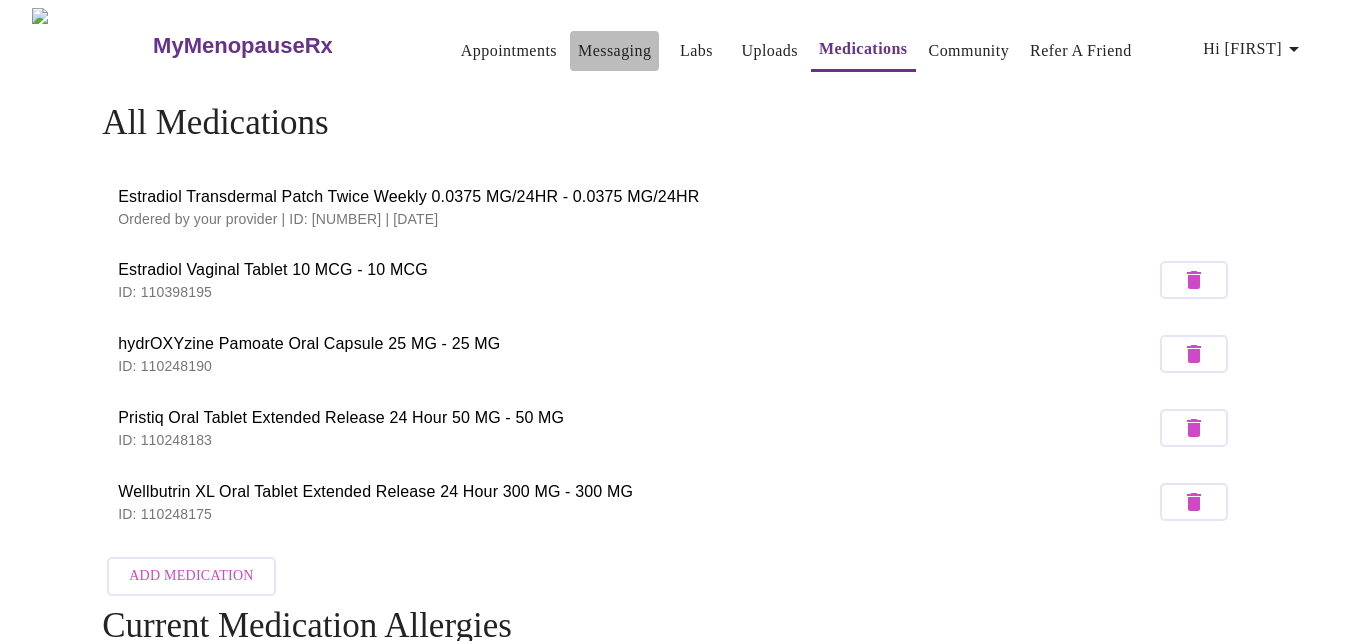 click on "Messaging" at bounding box center [614, 51] 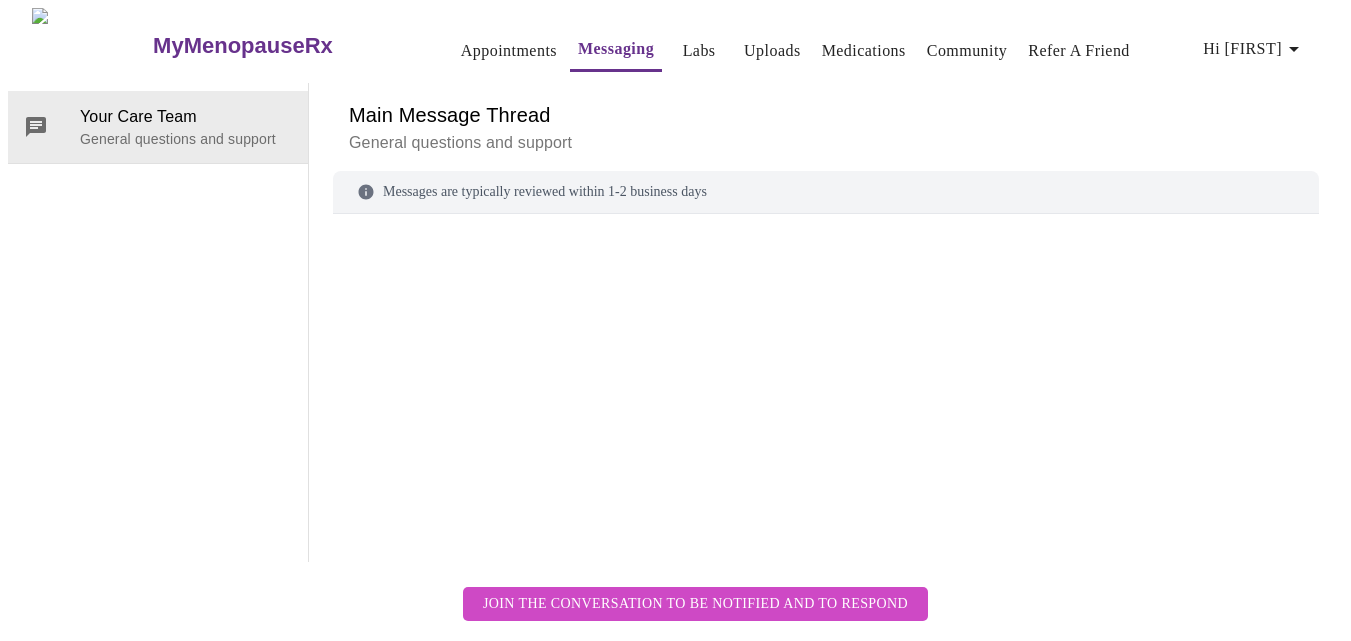 scroll, scrollTop: 75, scrollLeft: 0, axis: vertical 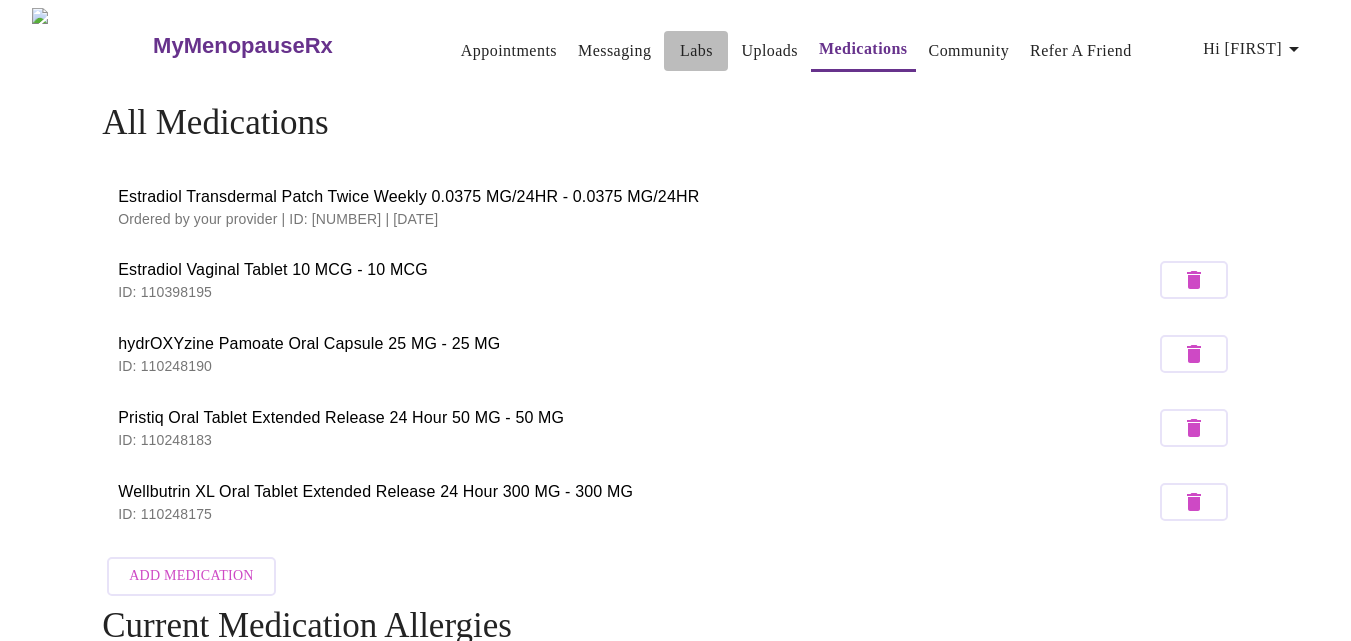 click on "Labs" at bounding box center [696, 51] 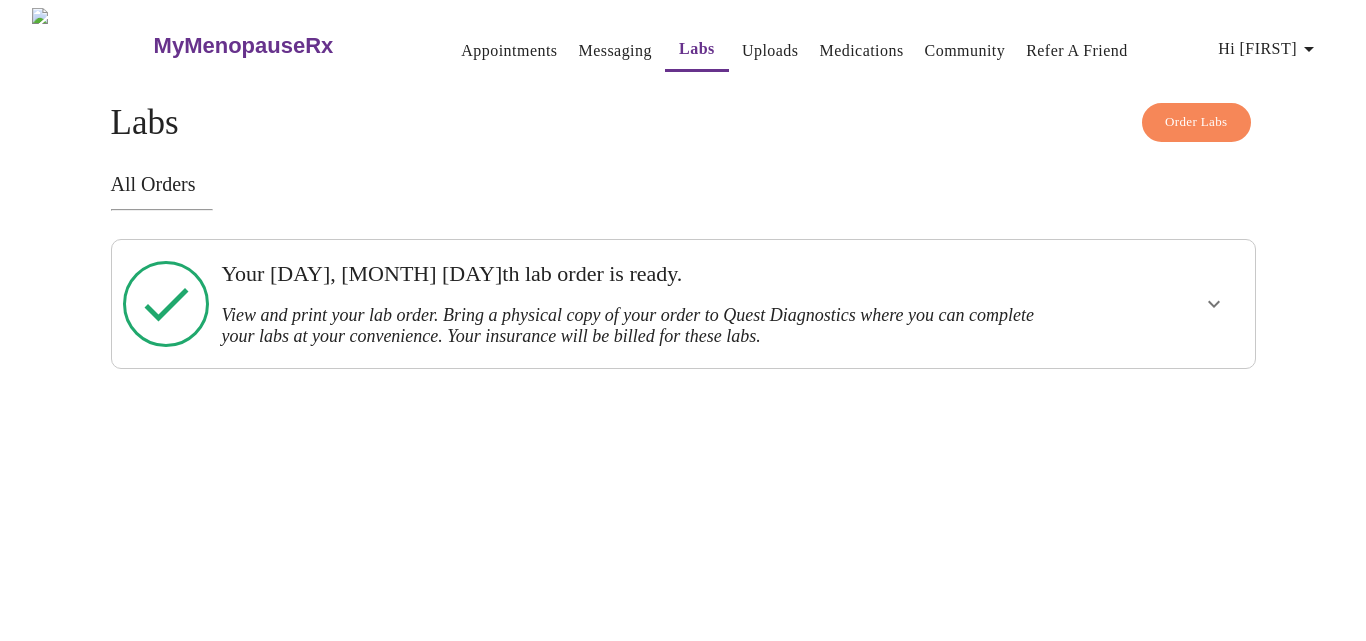 click on "Appointments" at bounding box center (509, 51) 